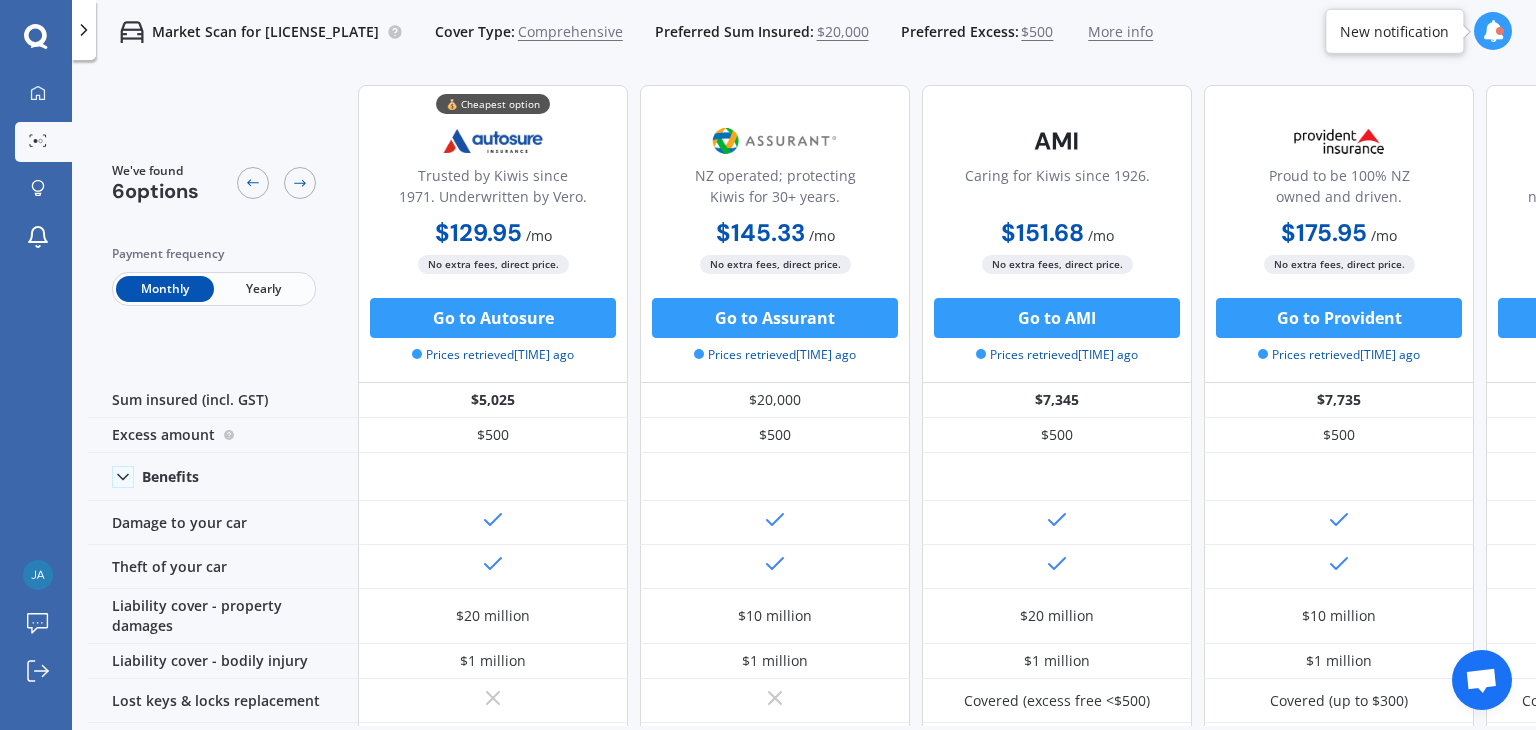scroll, scrollTop: 0, scrollLeft: 0, axis: both 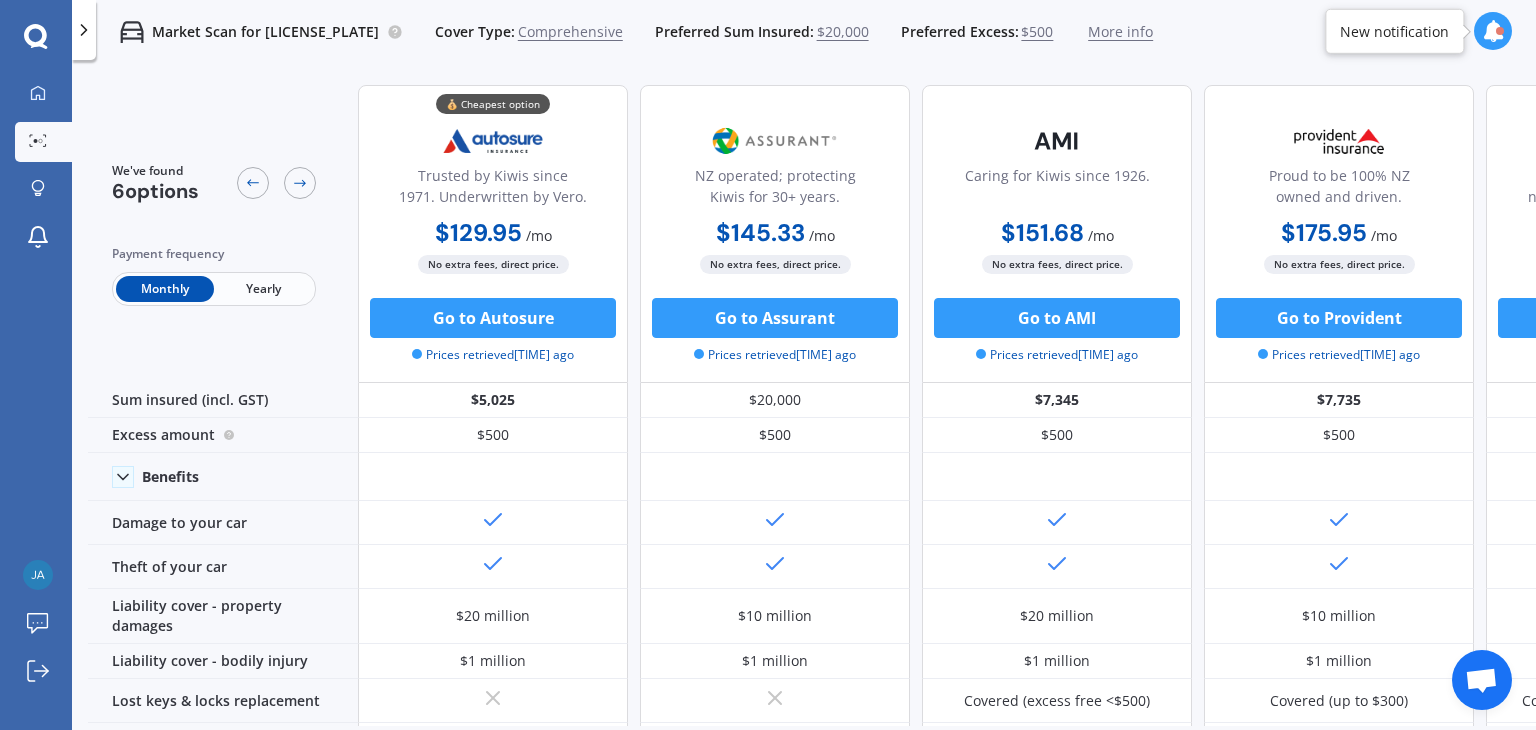 click 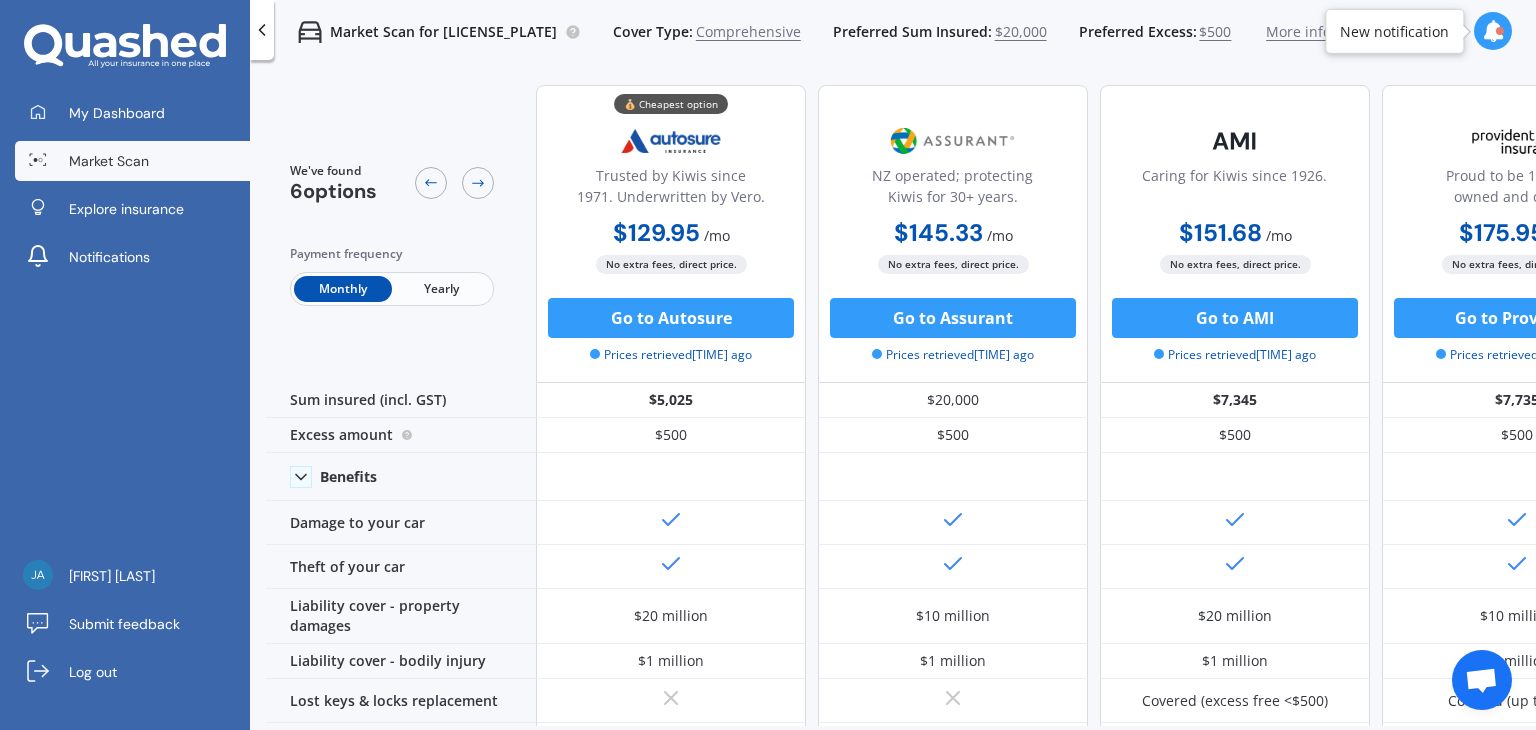 click 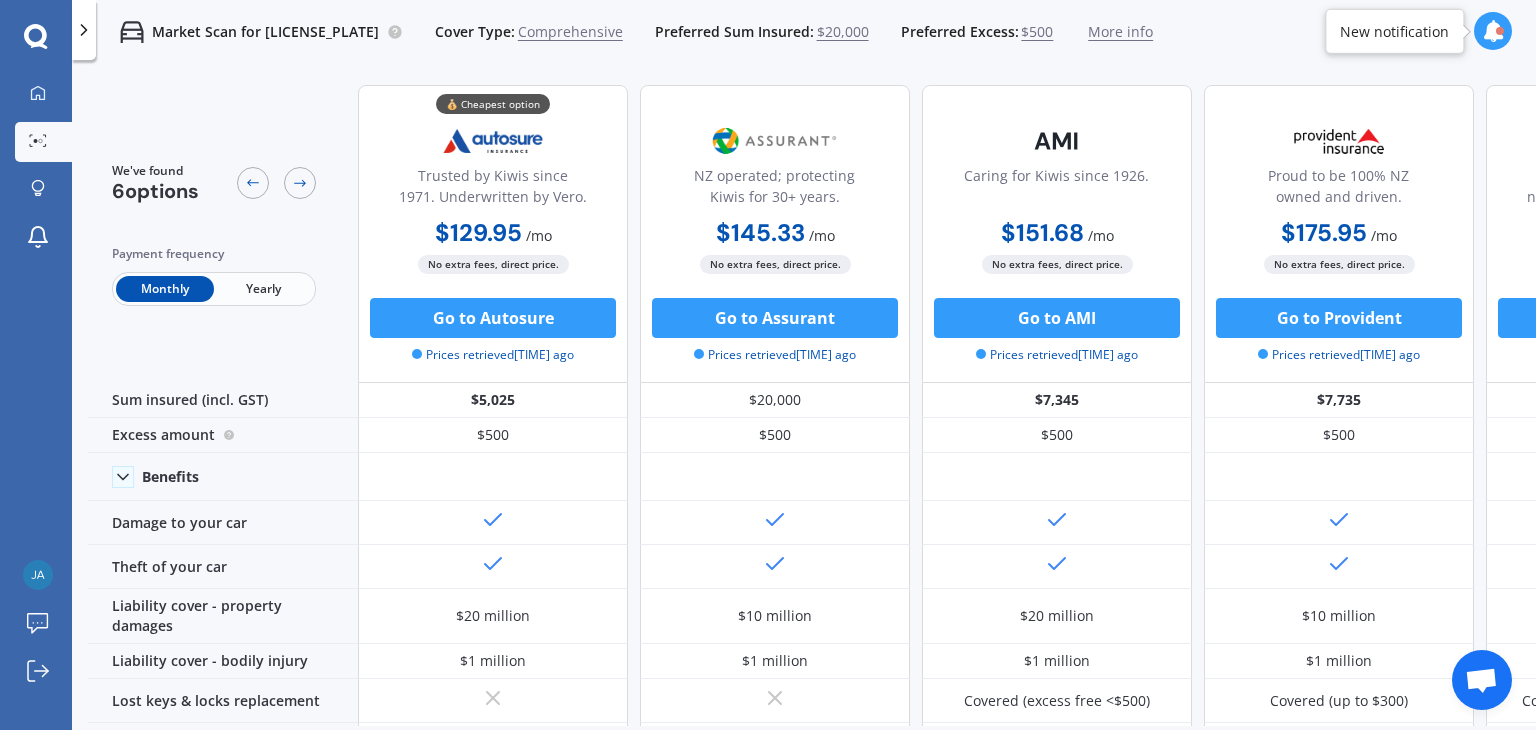 click on "Market Scan for [LICENSE_PLATE]" at bounding box center [265, 32] 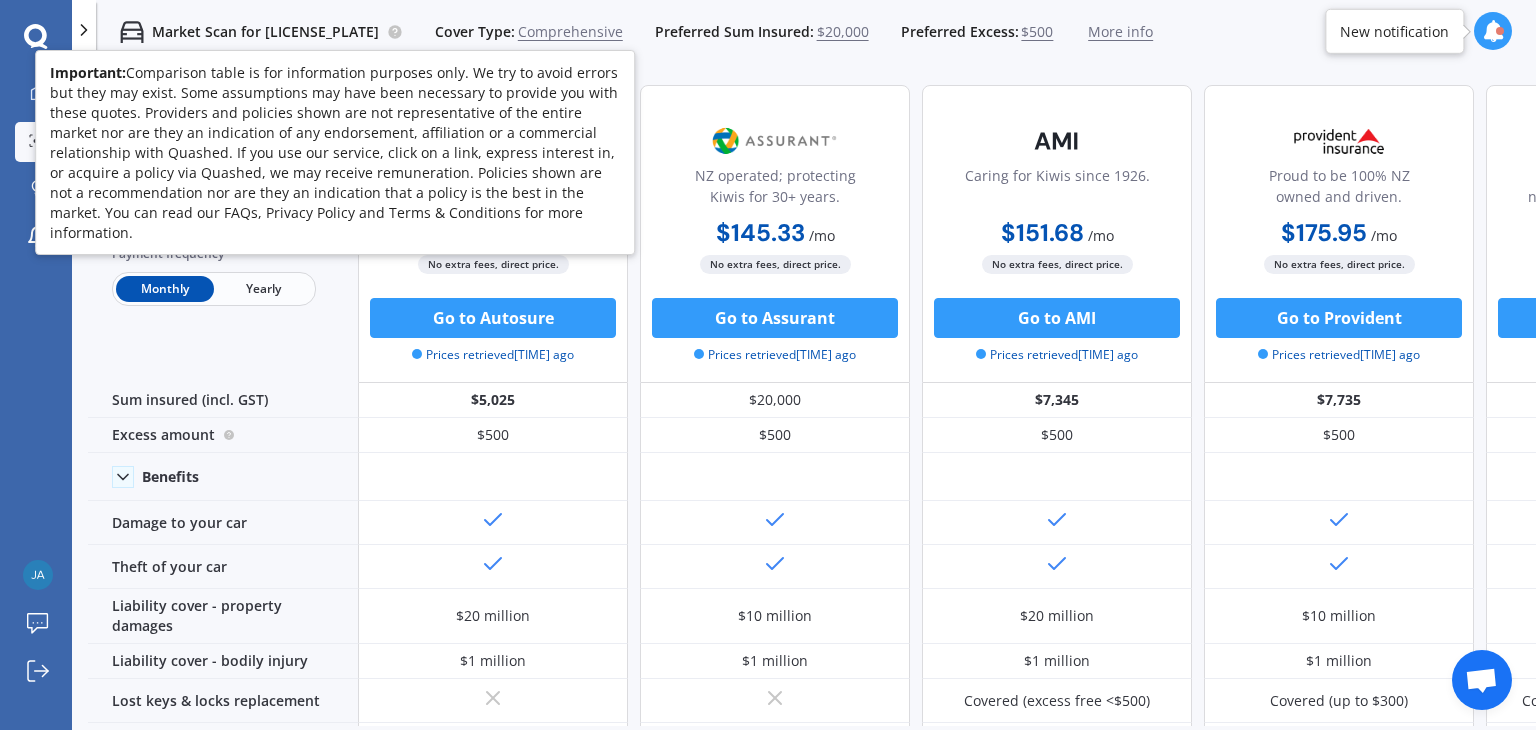 click 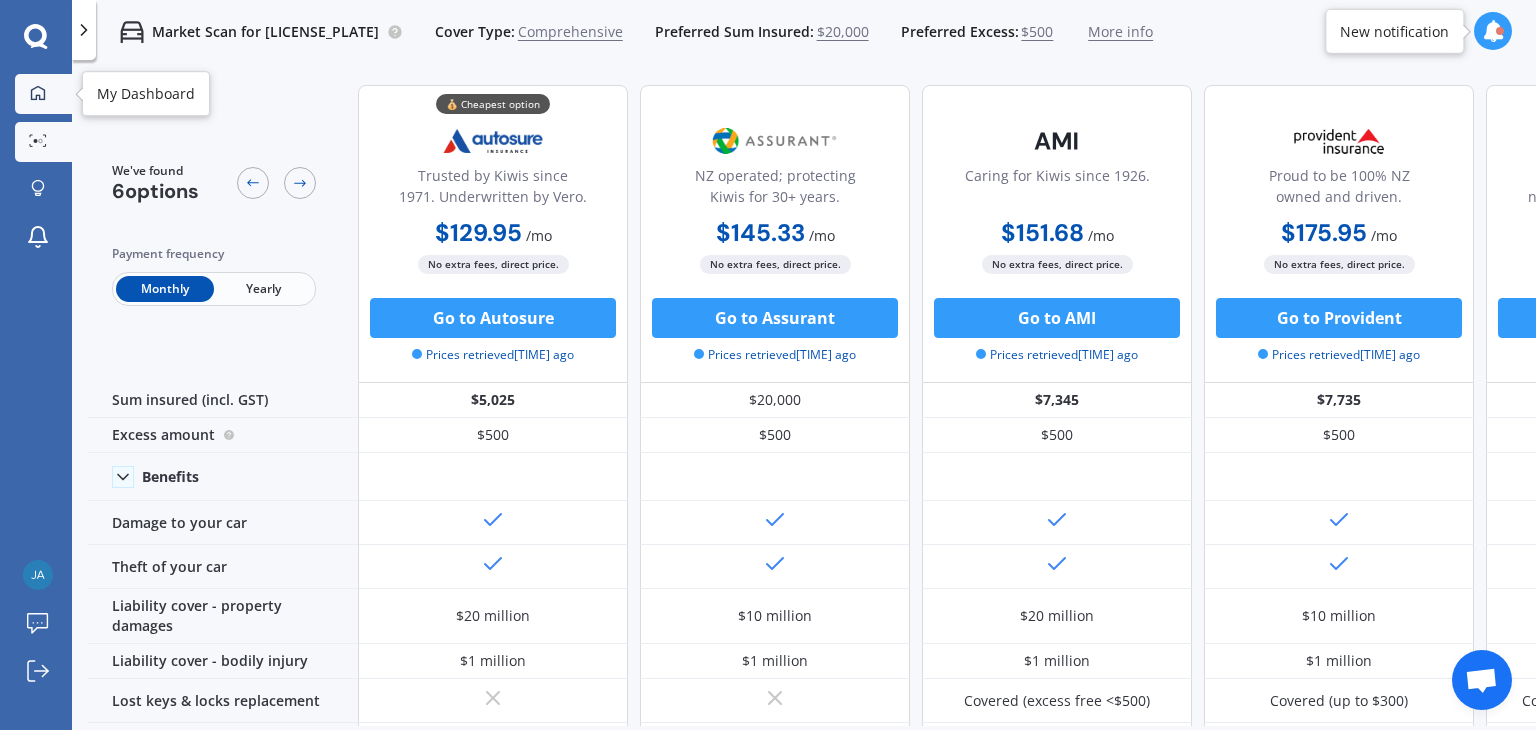 click at bounding box center [38, 94] 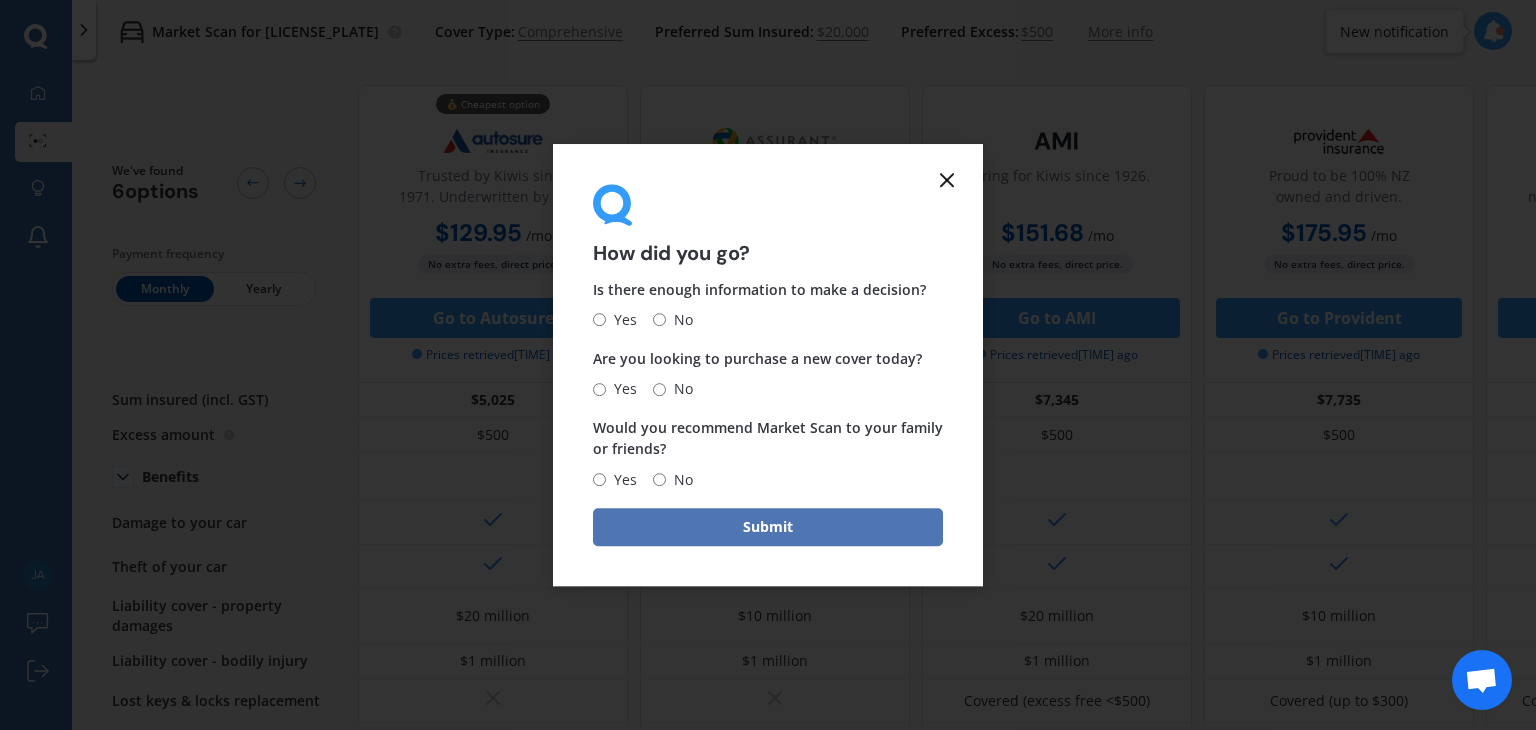 click on "Submit" at bounding box center (768, 527) 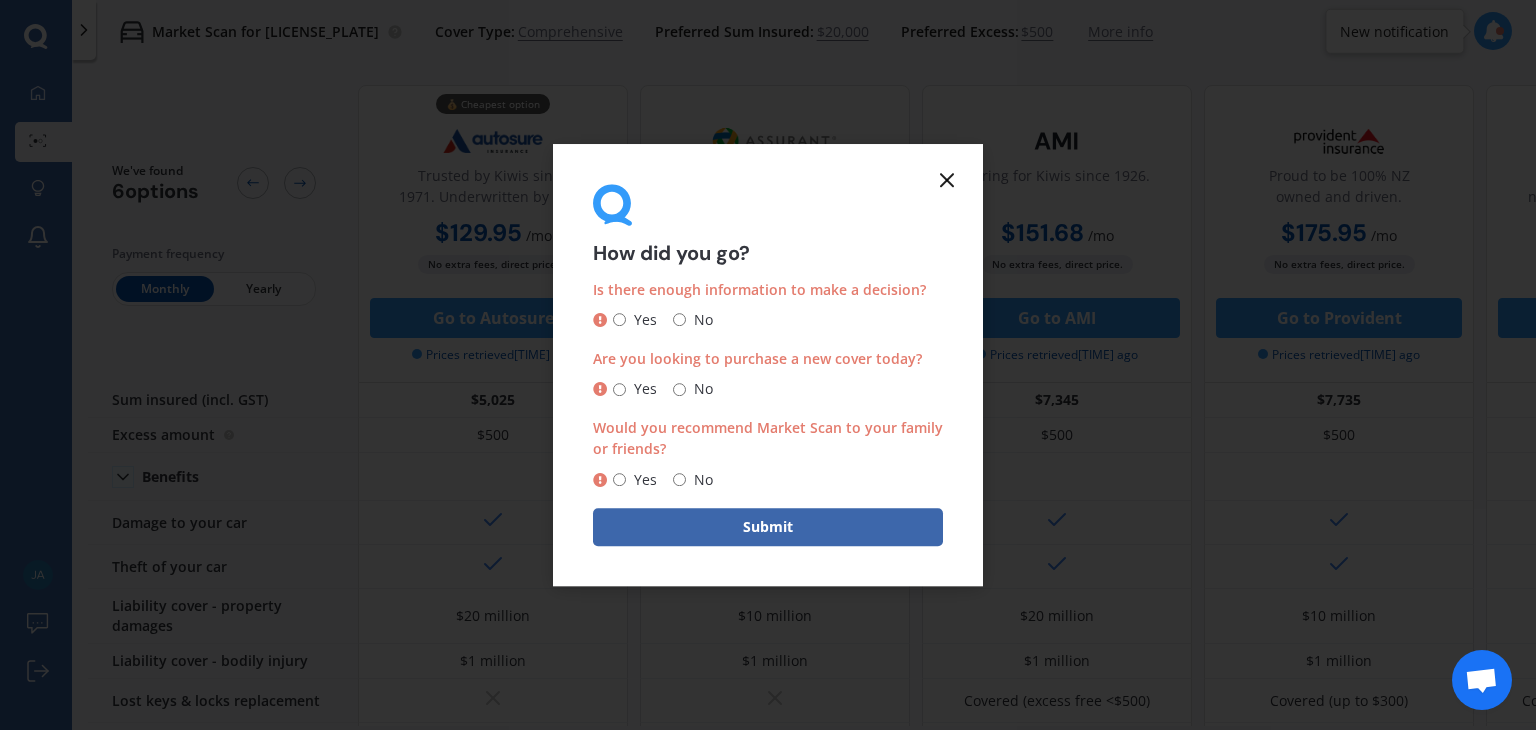click on "Yes" at bounding box center (619, 320) 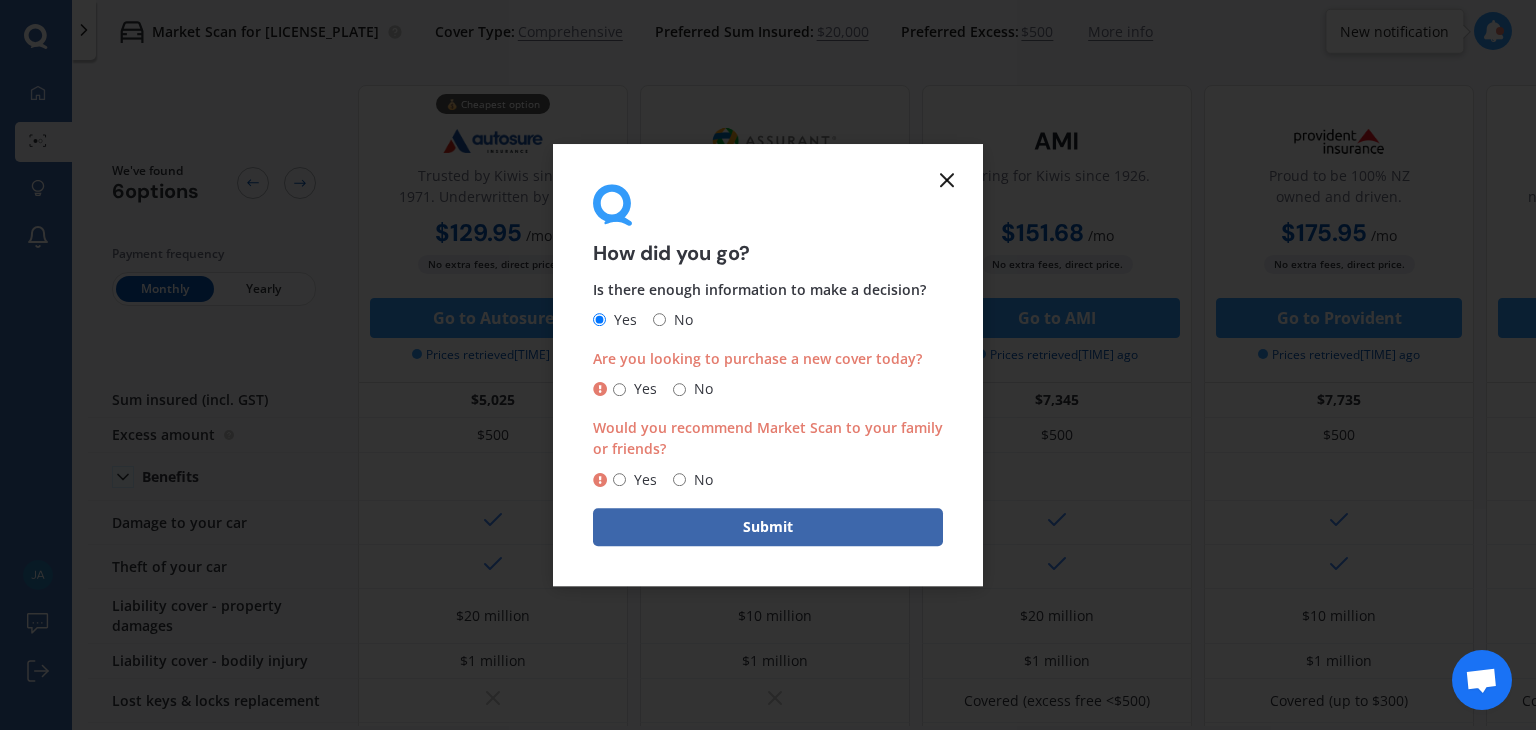 click on "Yes" at bounding box center (641, 389) 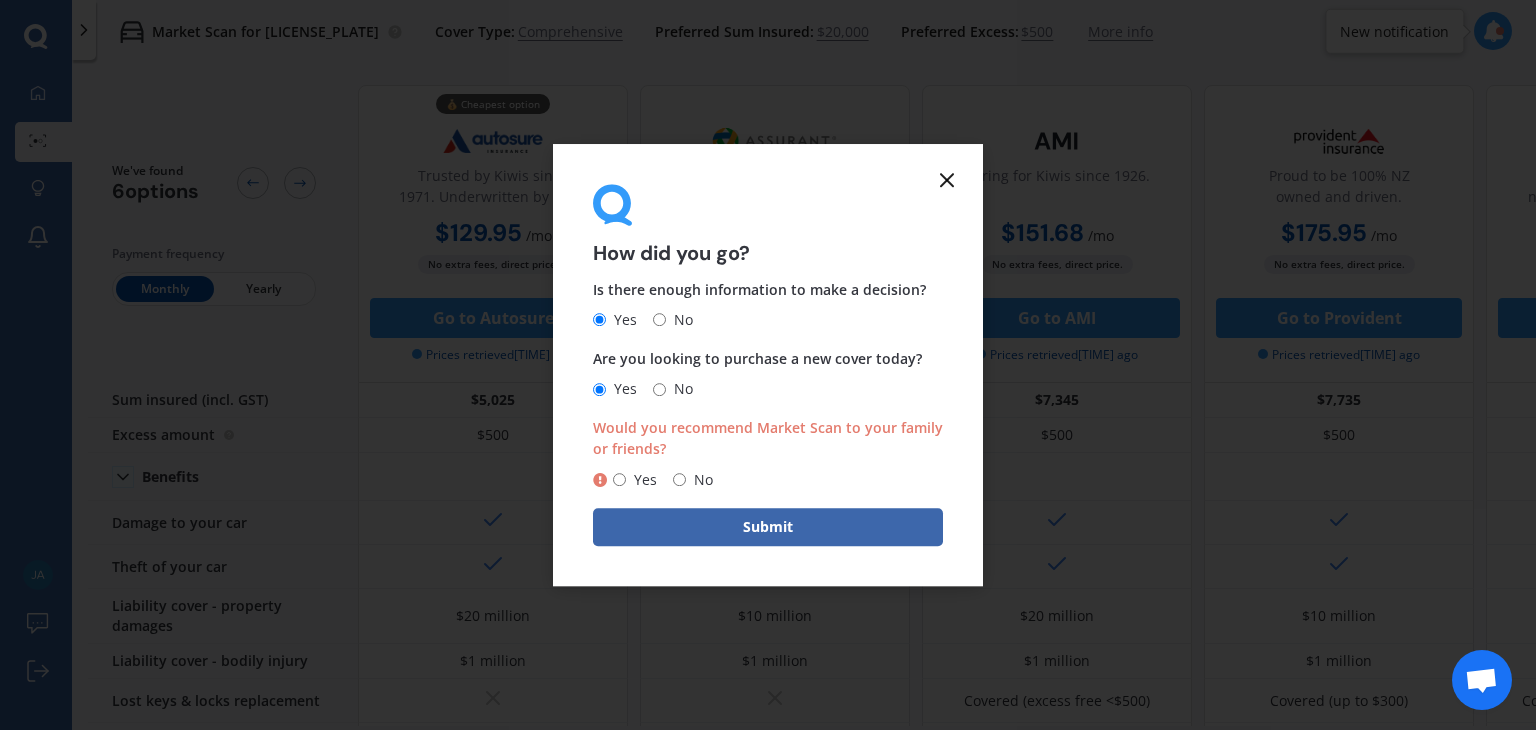 click on "No" at bounding box center [679, 479] 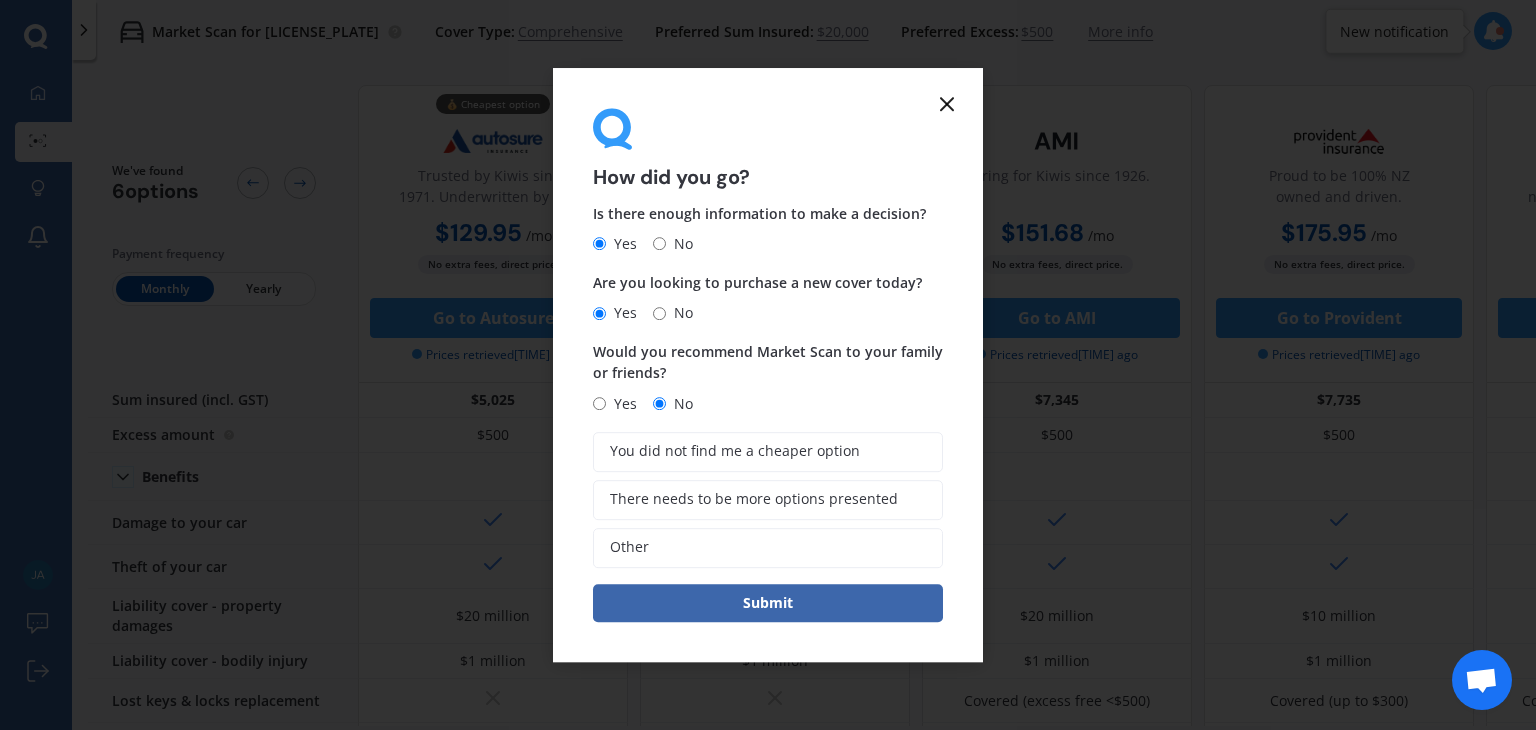 click on "No" at bounding box center [679, 313] 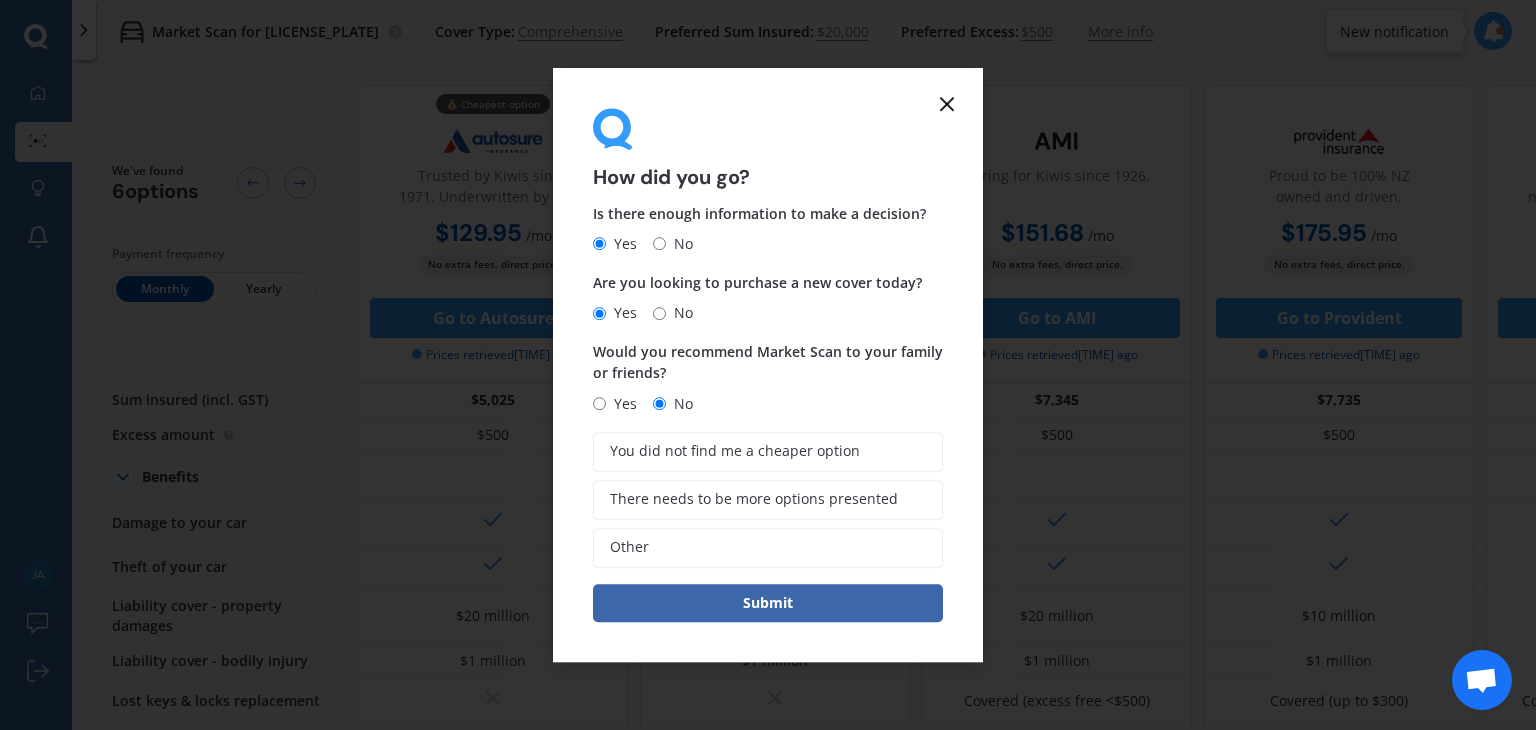 click on "No" at bounding box center [659, 313] 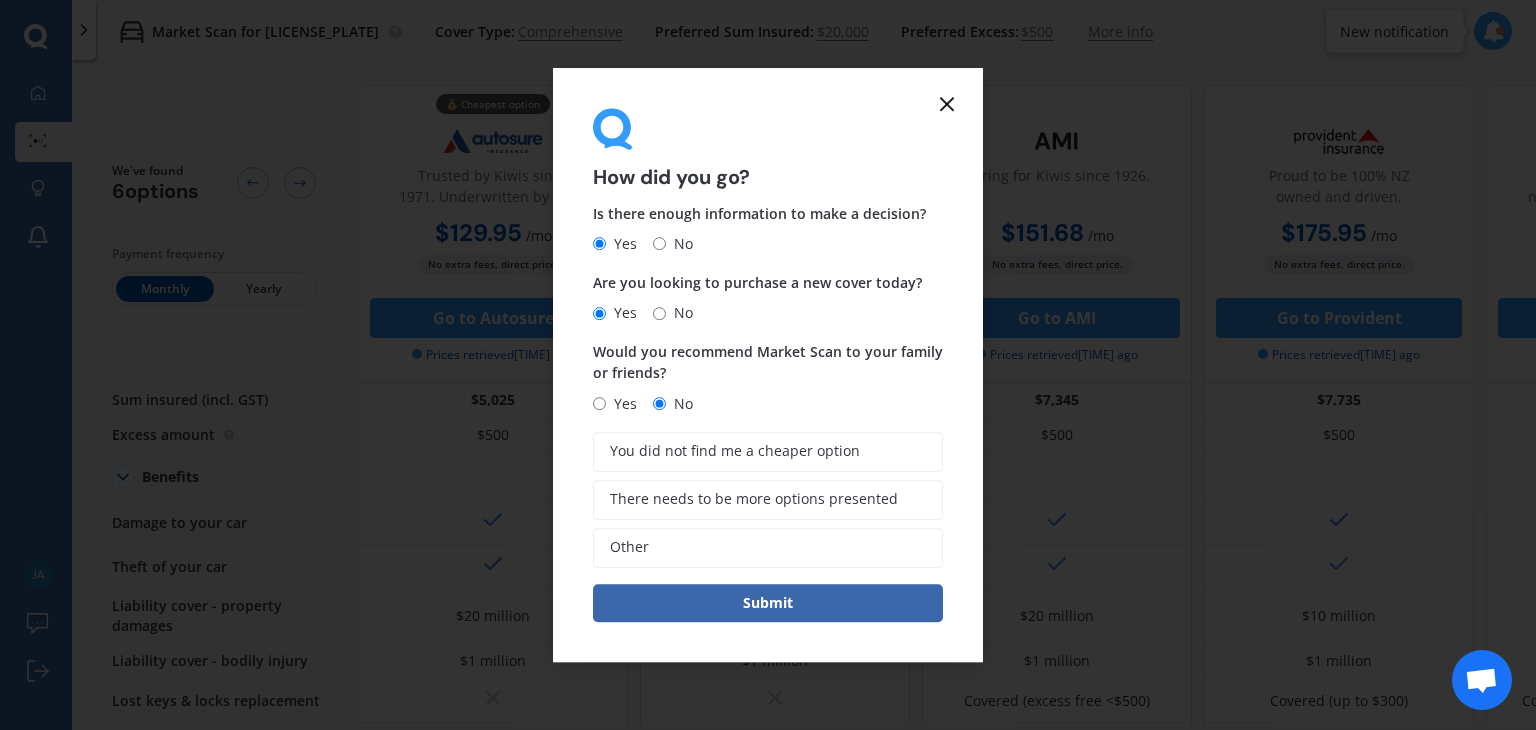 radio on "true" 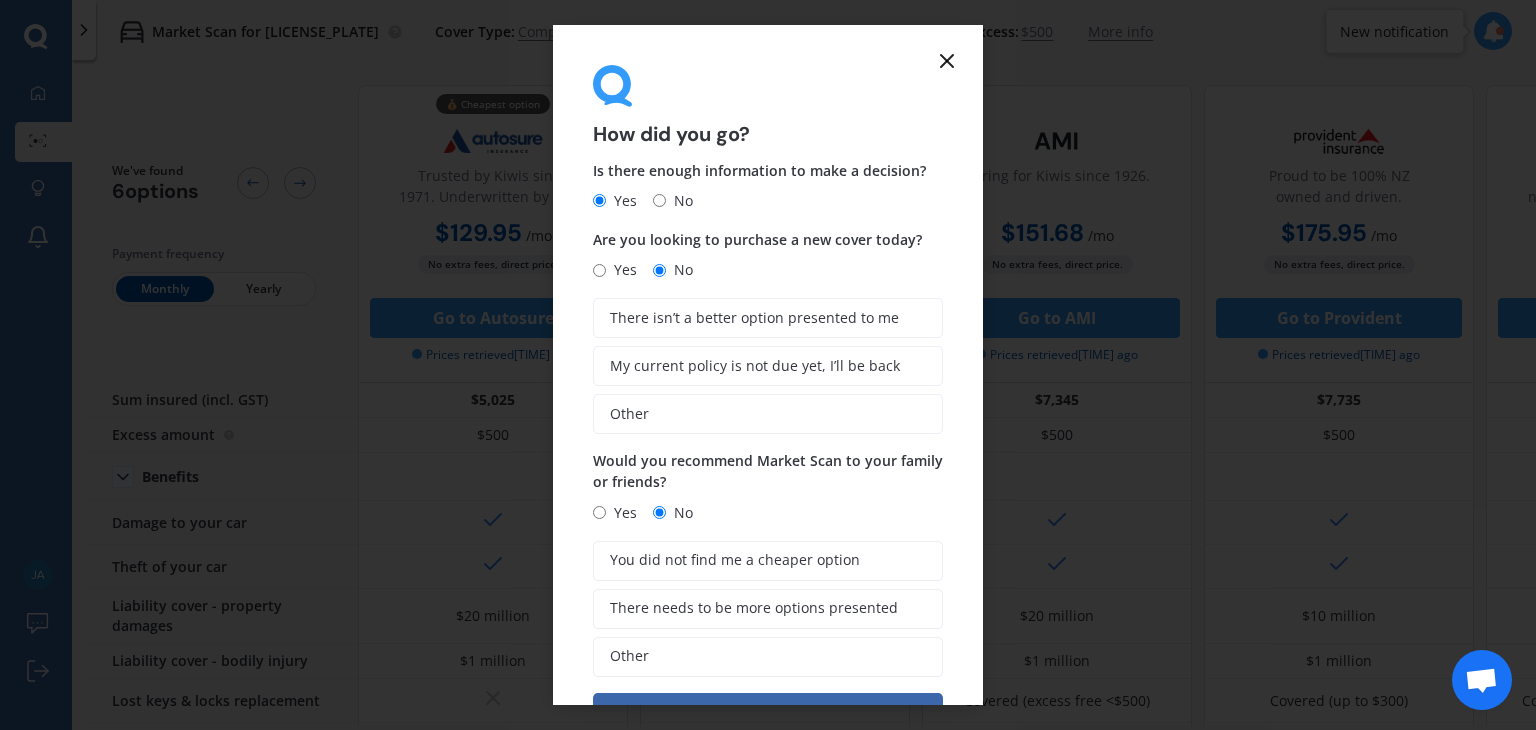 click on "There isn’t a better option presented to me My current policy is not due yet, I’ll be back Other" at bounding box center [768, 366] 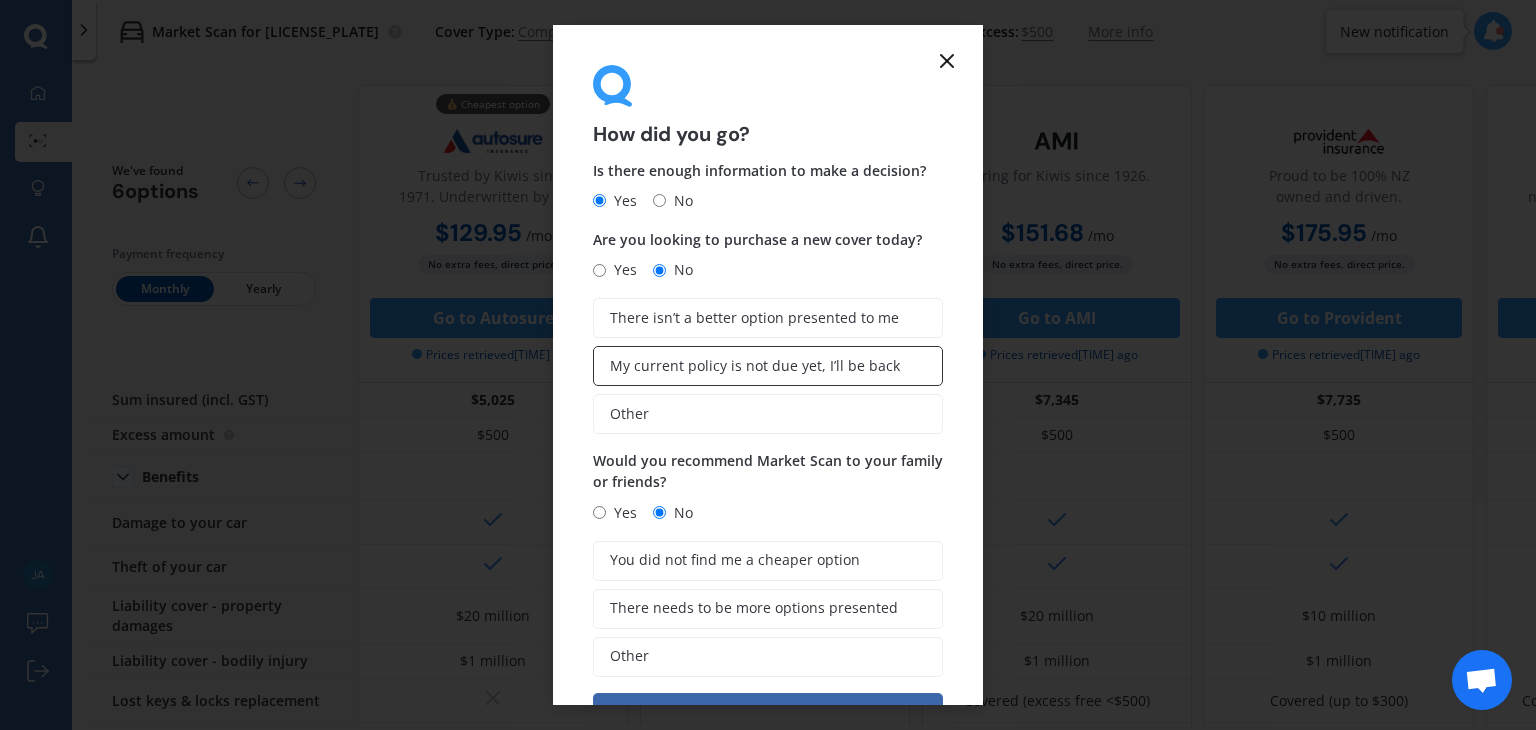 click on "My current policy is not due yet, I’ll be back" at bounding box center (755, 366) 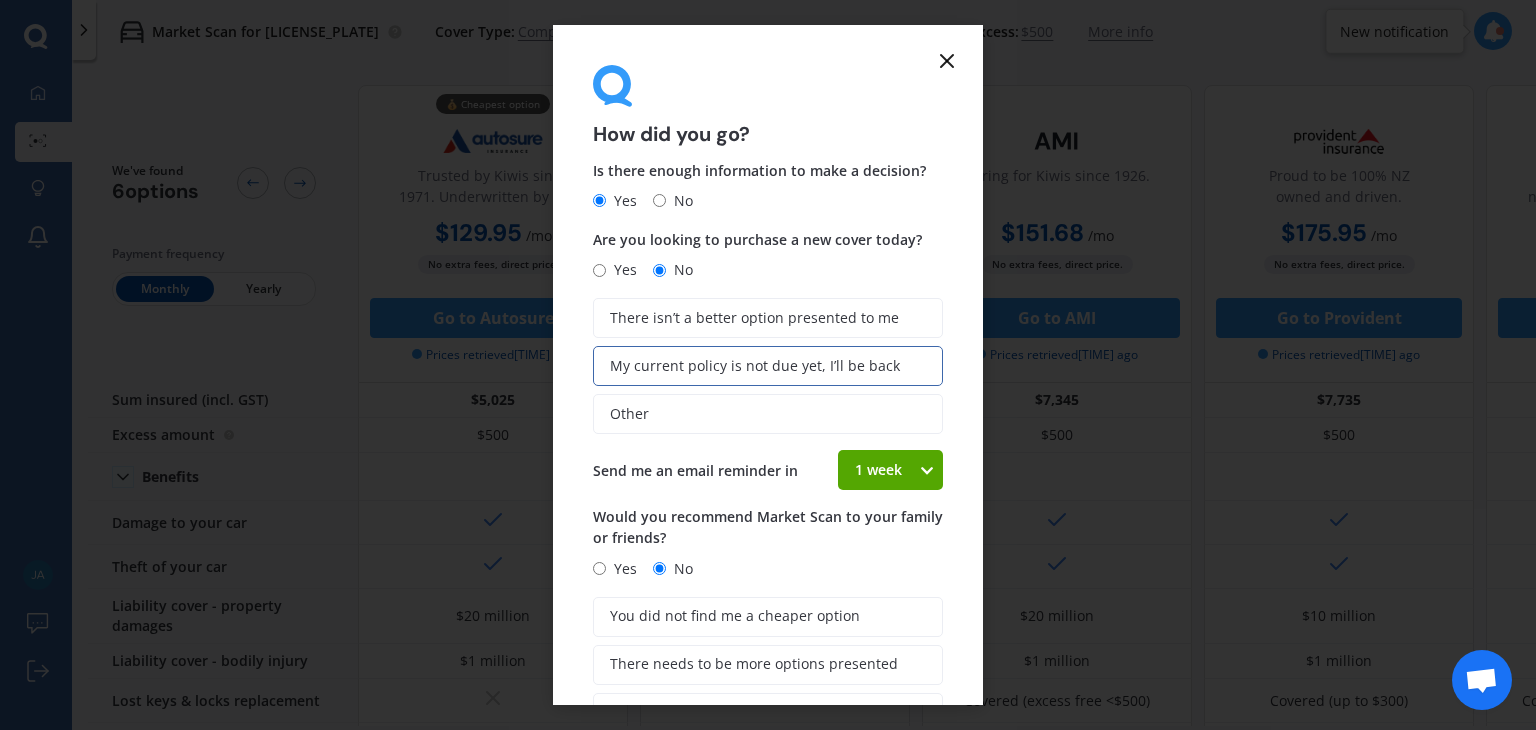 click on "Yes" at bounding box center [599, 568] 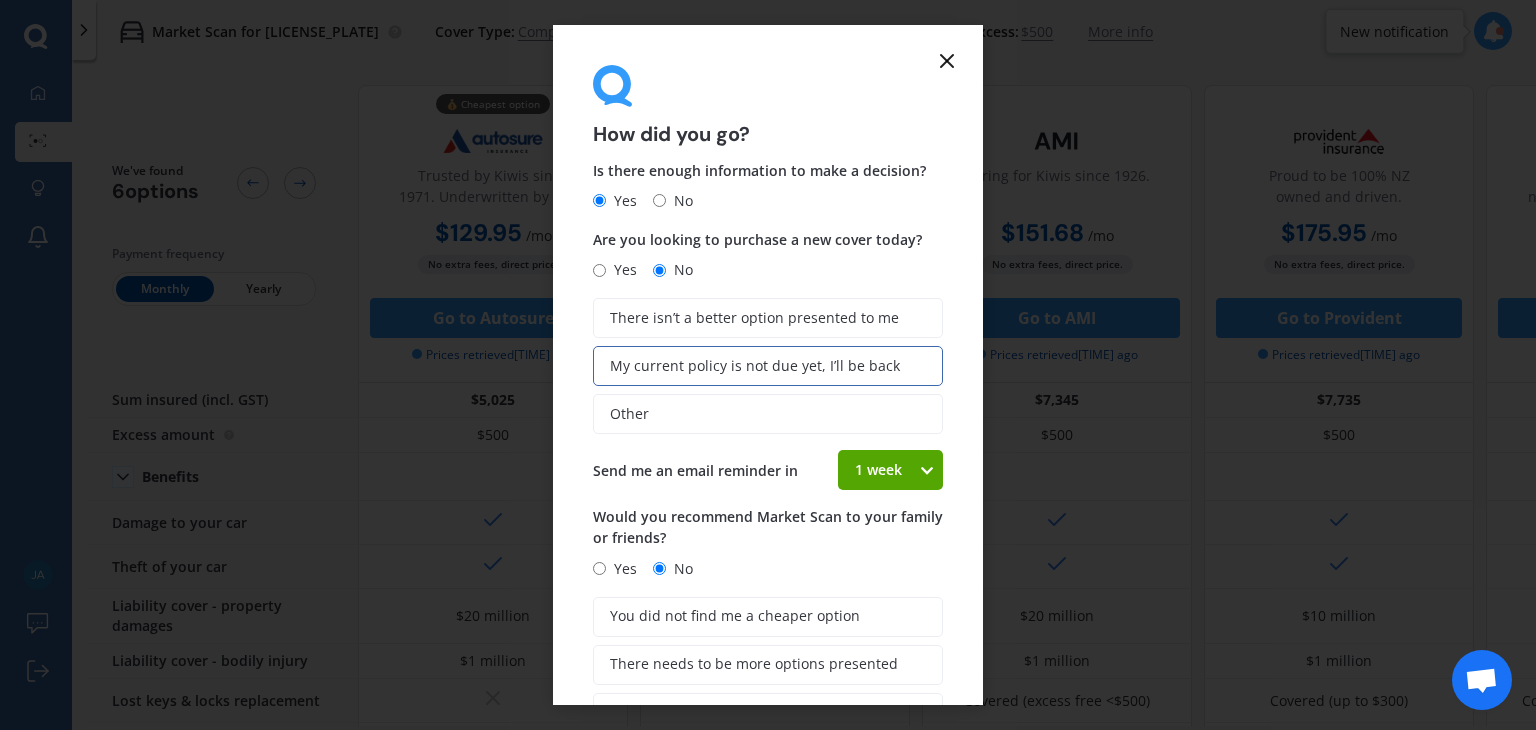 radio on "true" 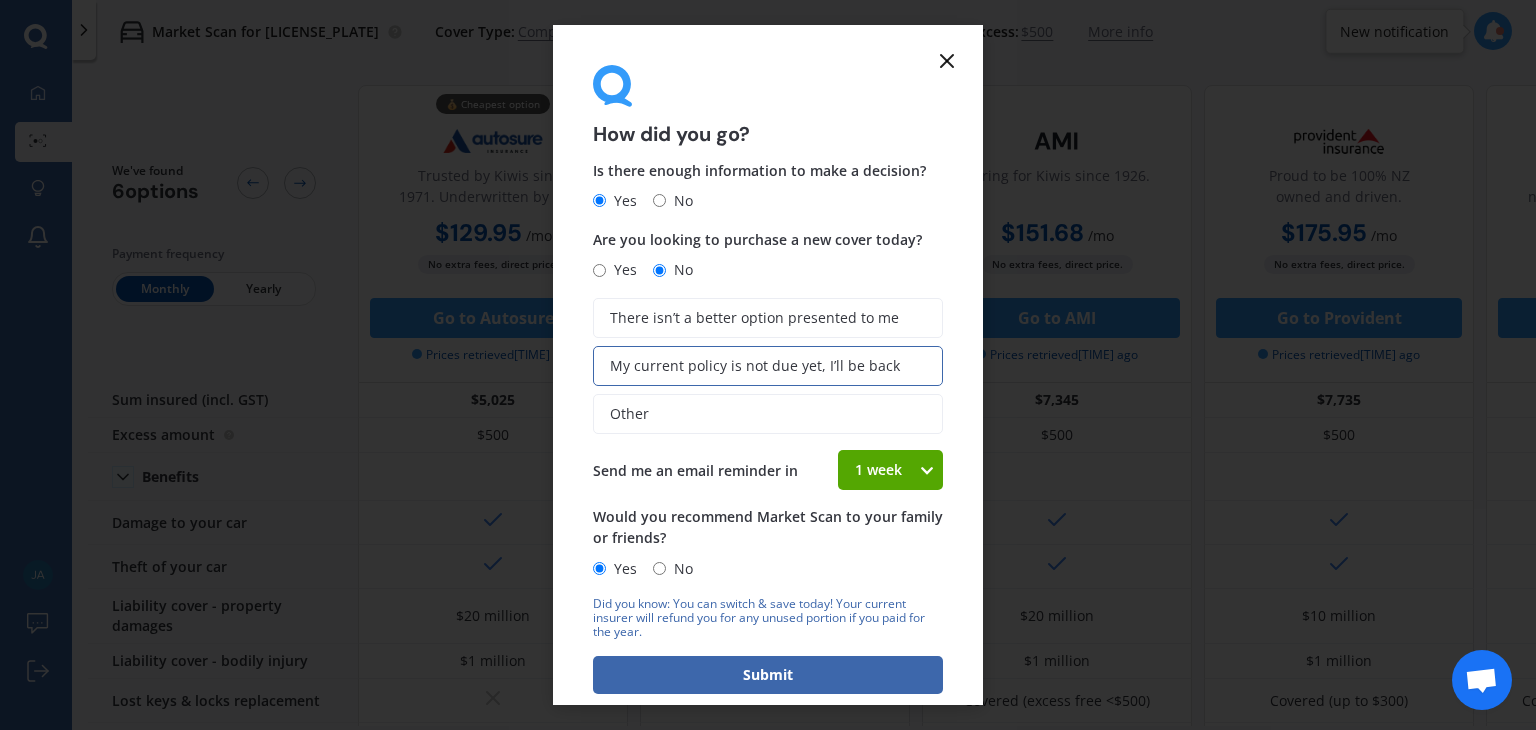 scroll, scrollTop: 26, scrollLeft: 0, axis: vertical 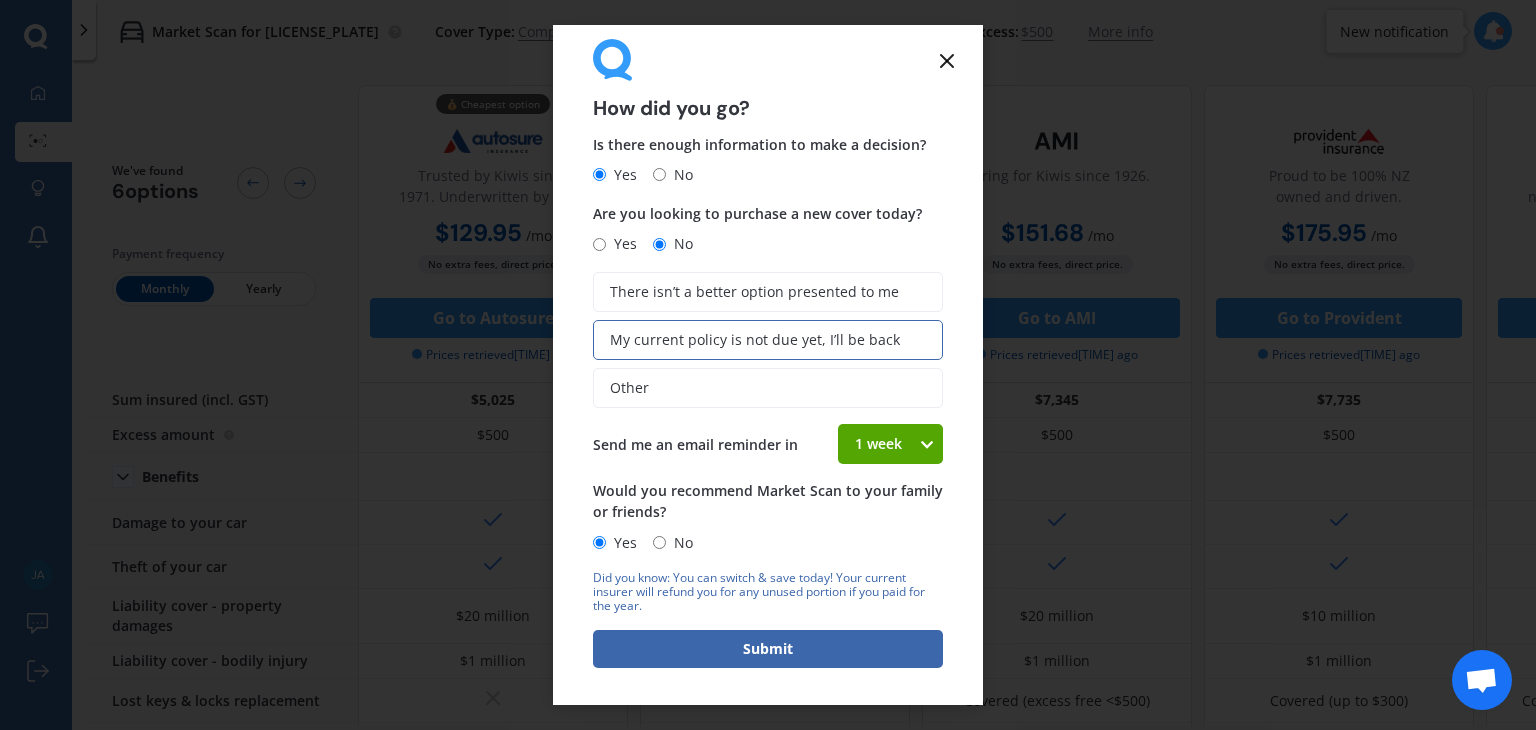 click on "1 week" at bounding box center (878, 444) 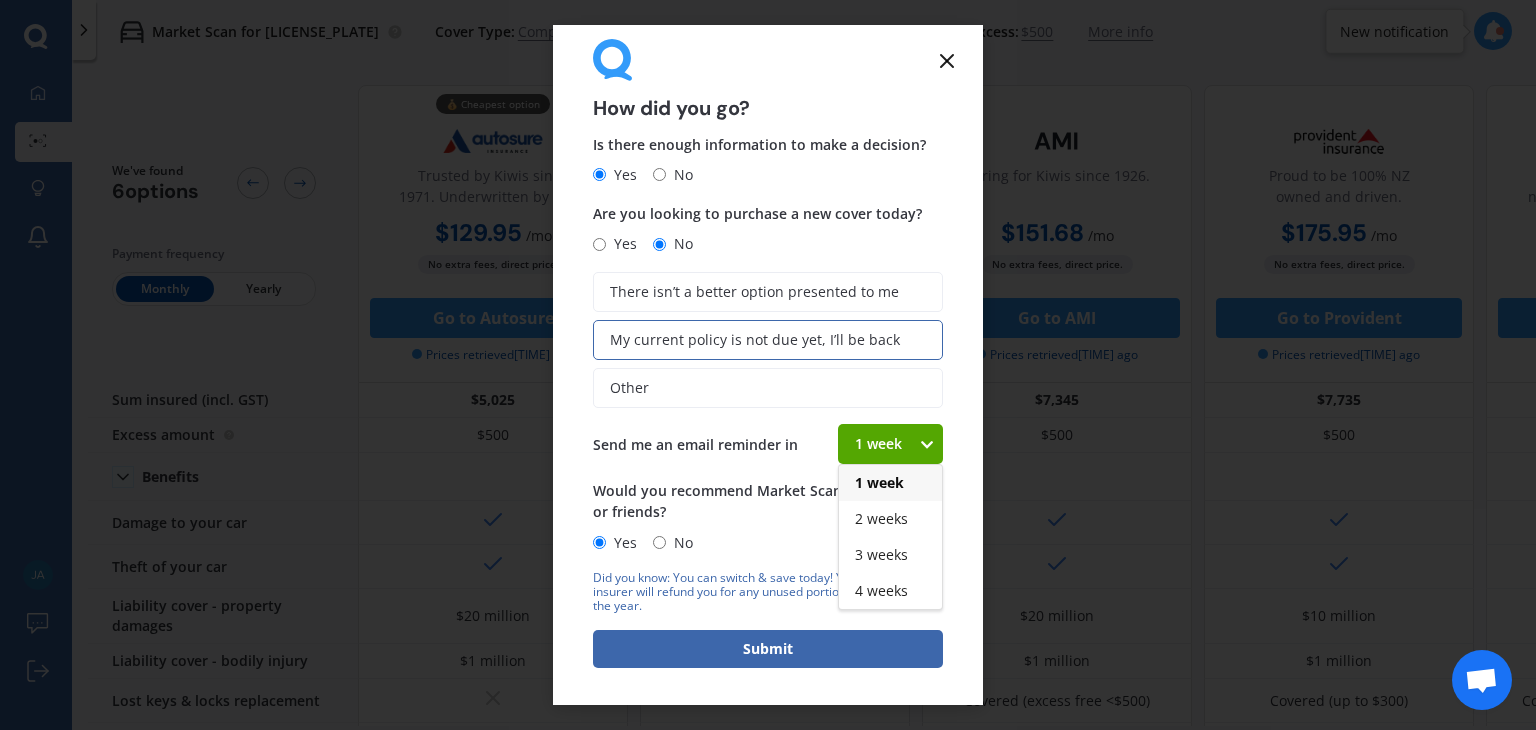 click 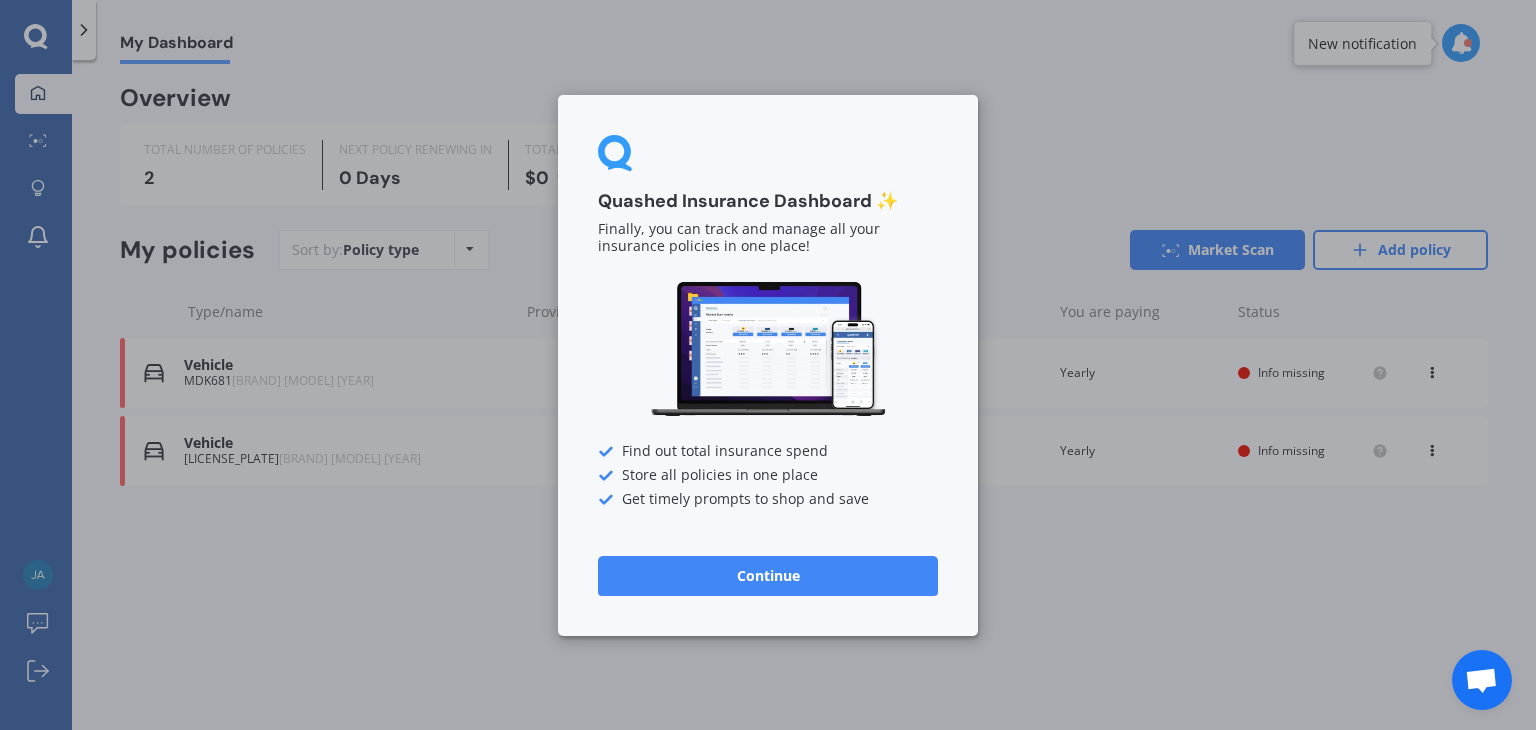 click on "Continue" at bounding box center (768, 575) 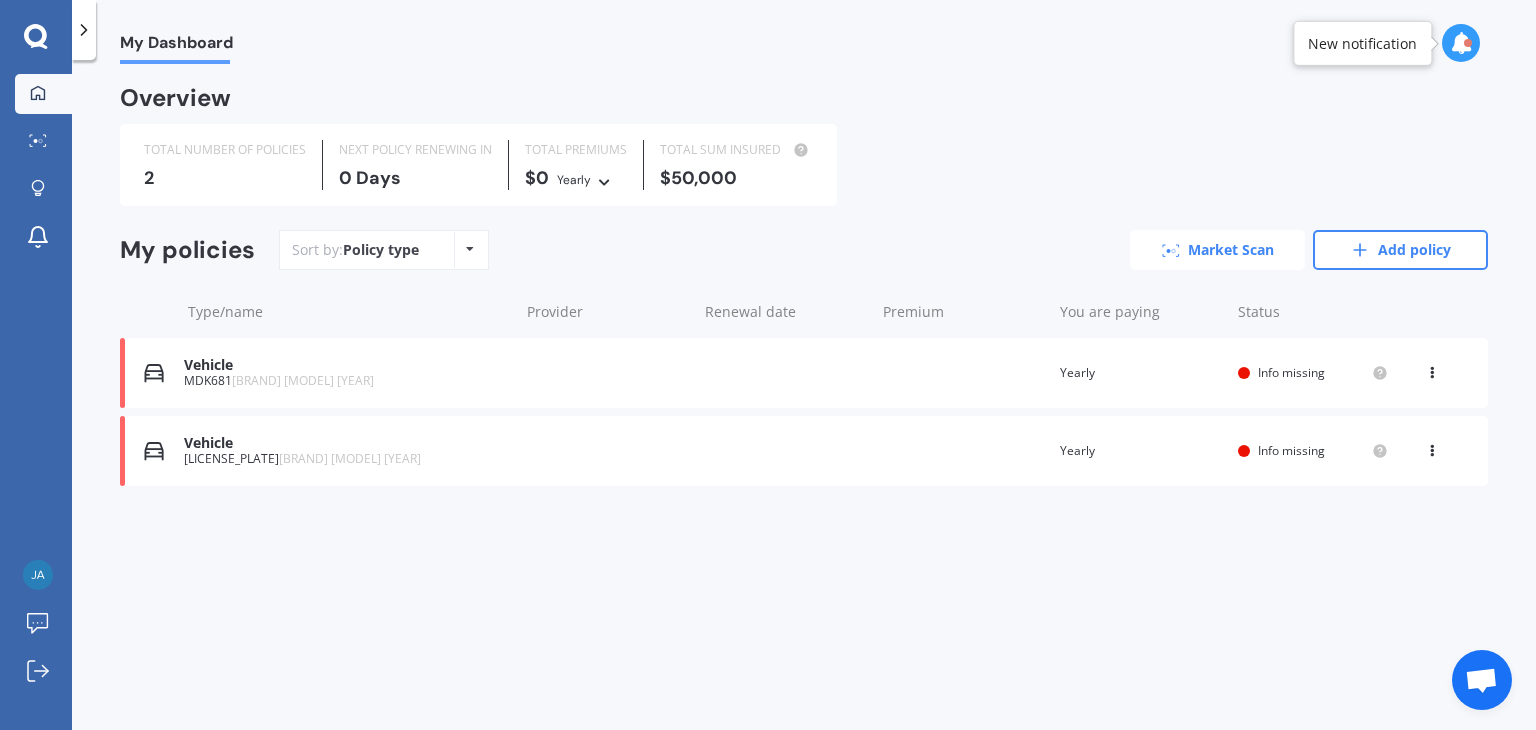 click on "Market Scan" at bounding box center [1217, 250] 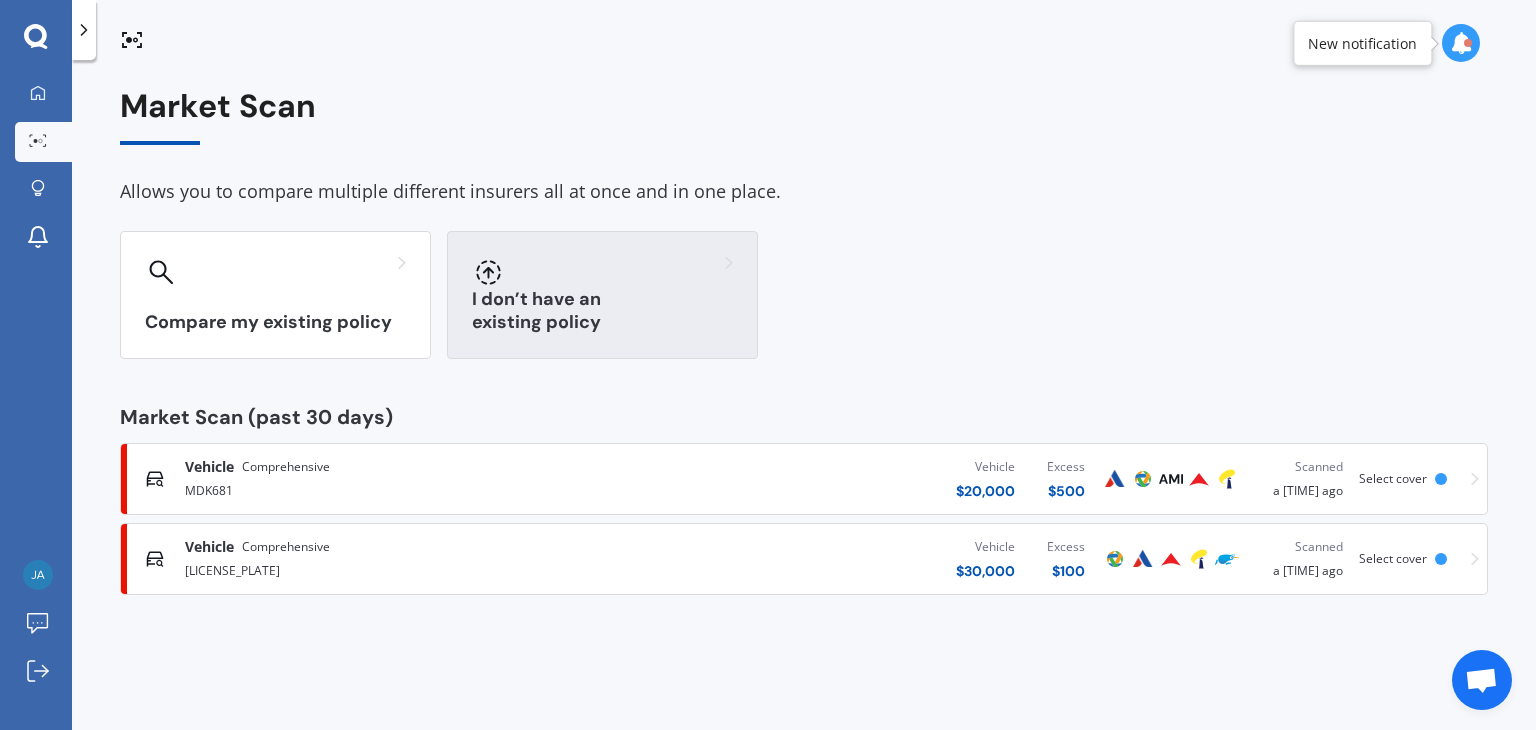 click at bounding box center (602, 272) 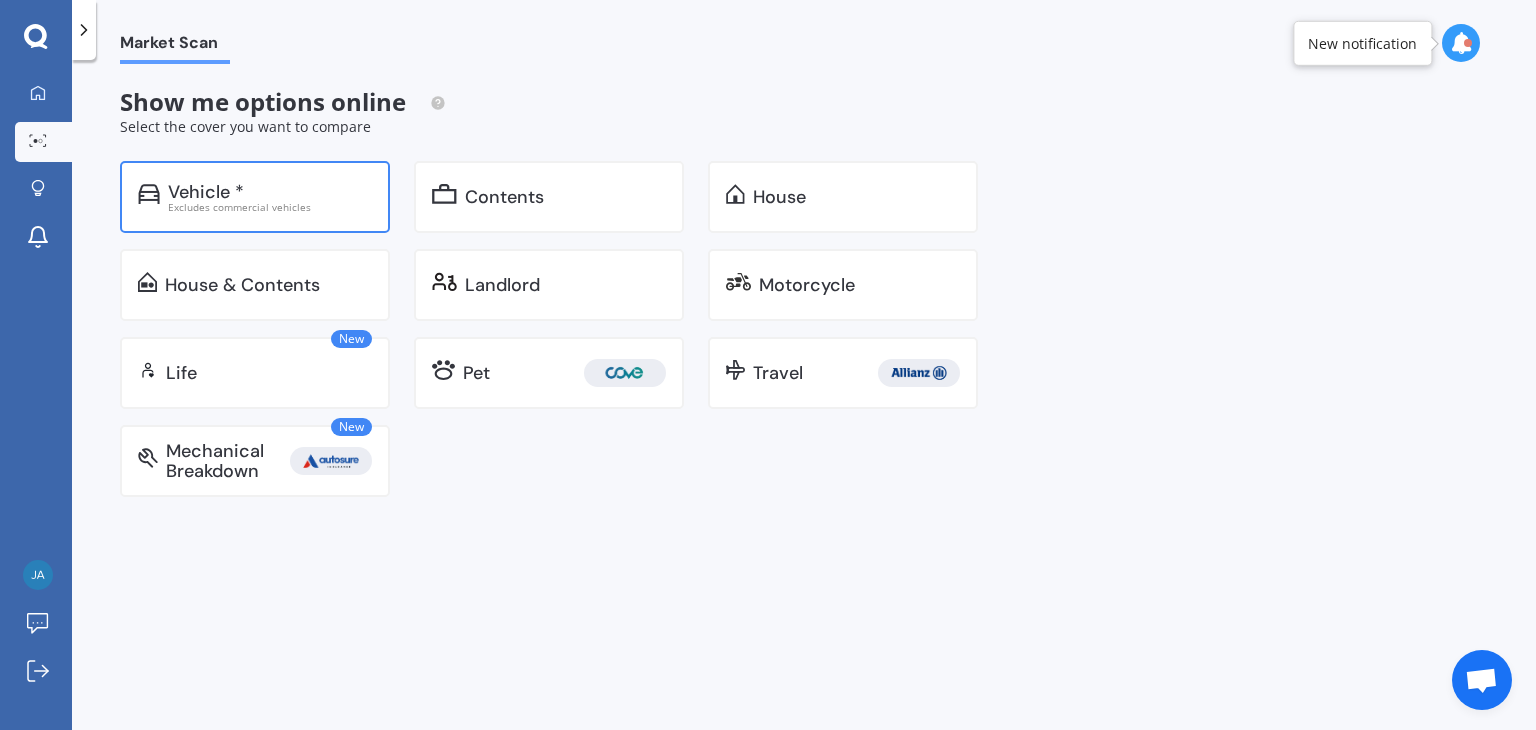 click on "Vehicle * Excludes commercial vehicles" at bounding box center (255, 197) 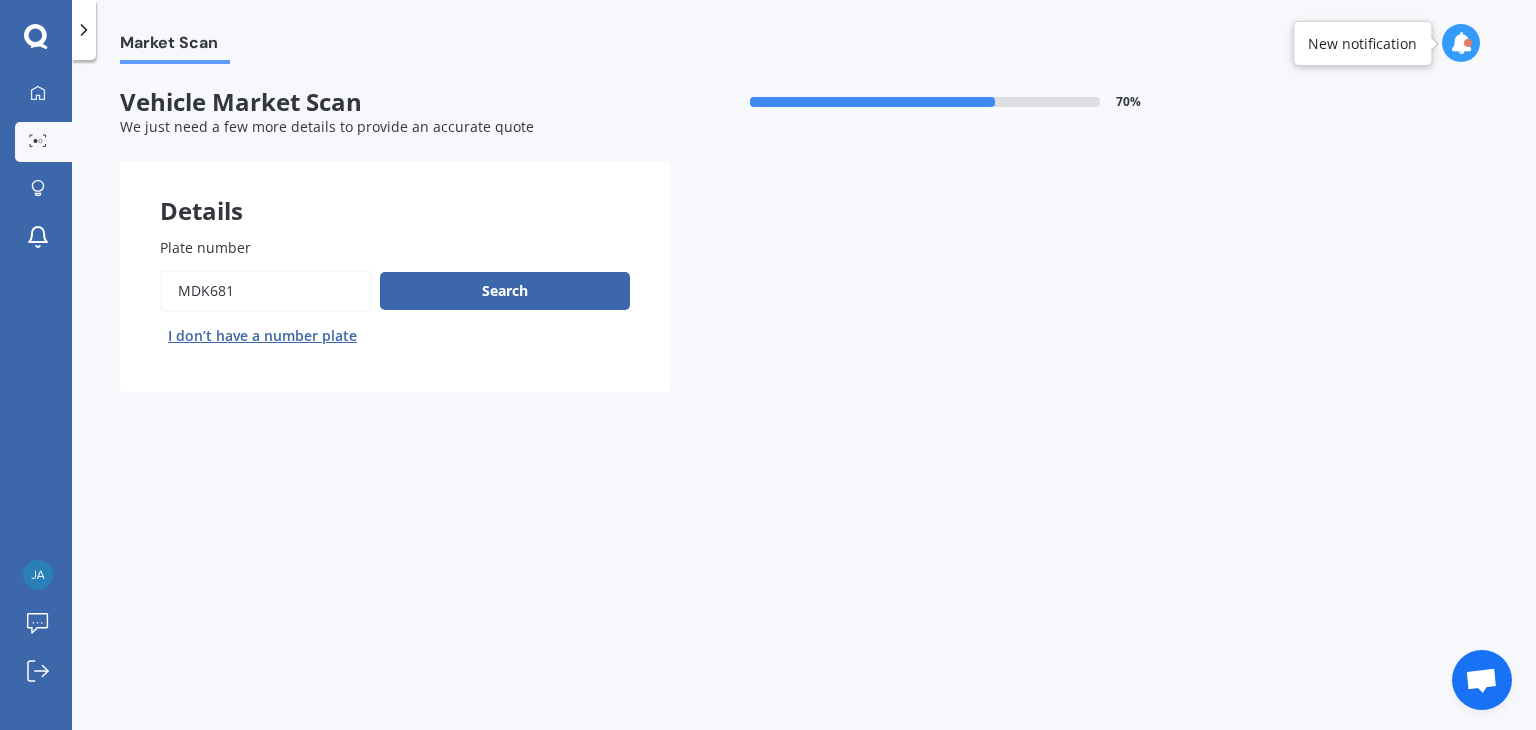 click on "Plate number" at bounding box center [266, 291] 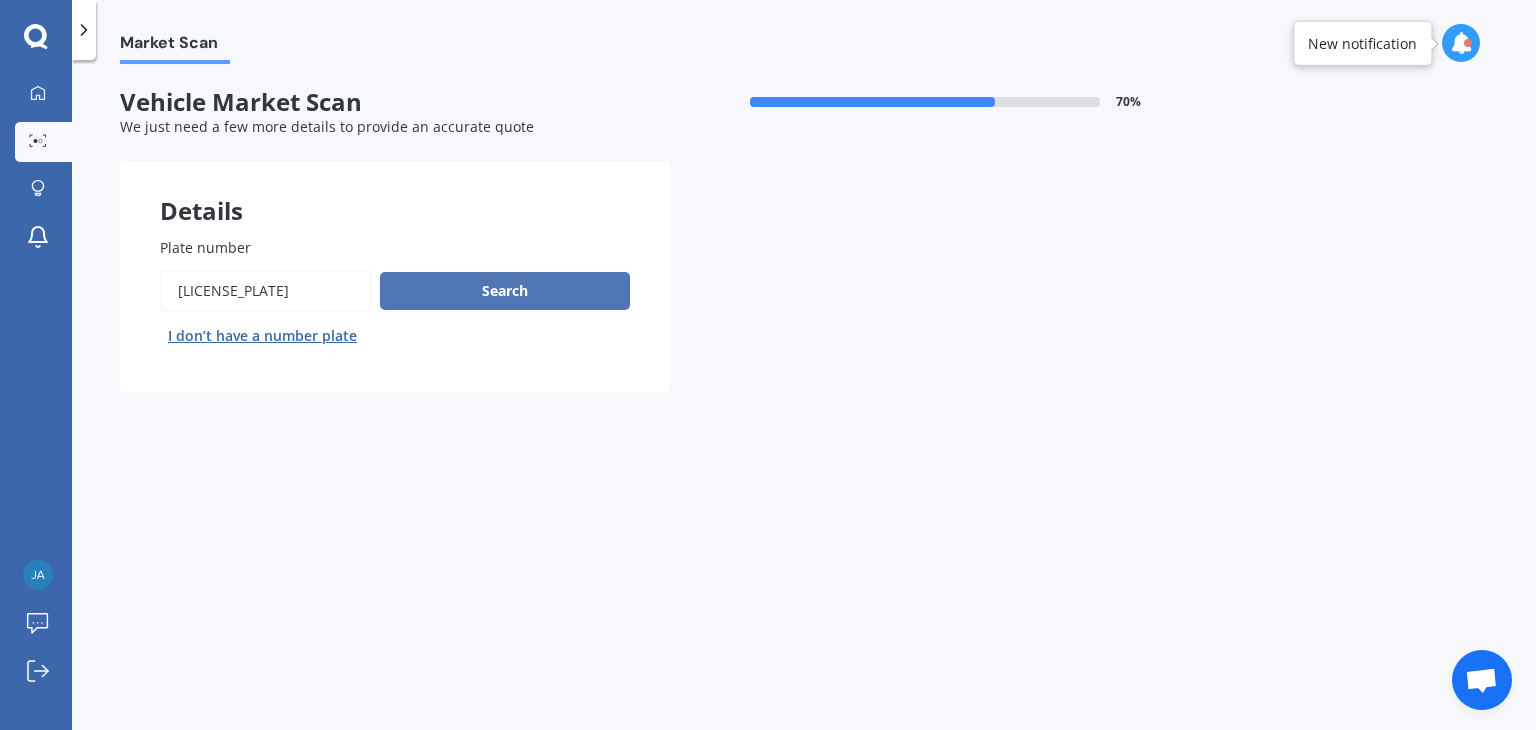 type on "[LICENSE_PLATE]" 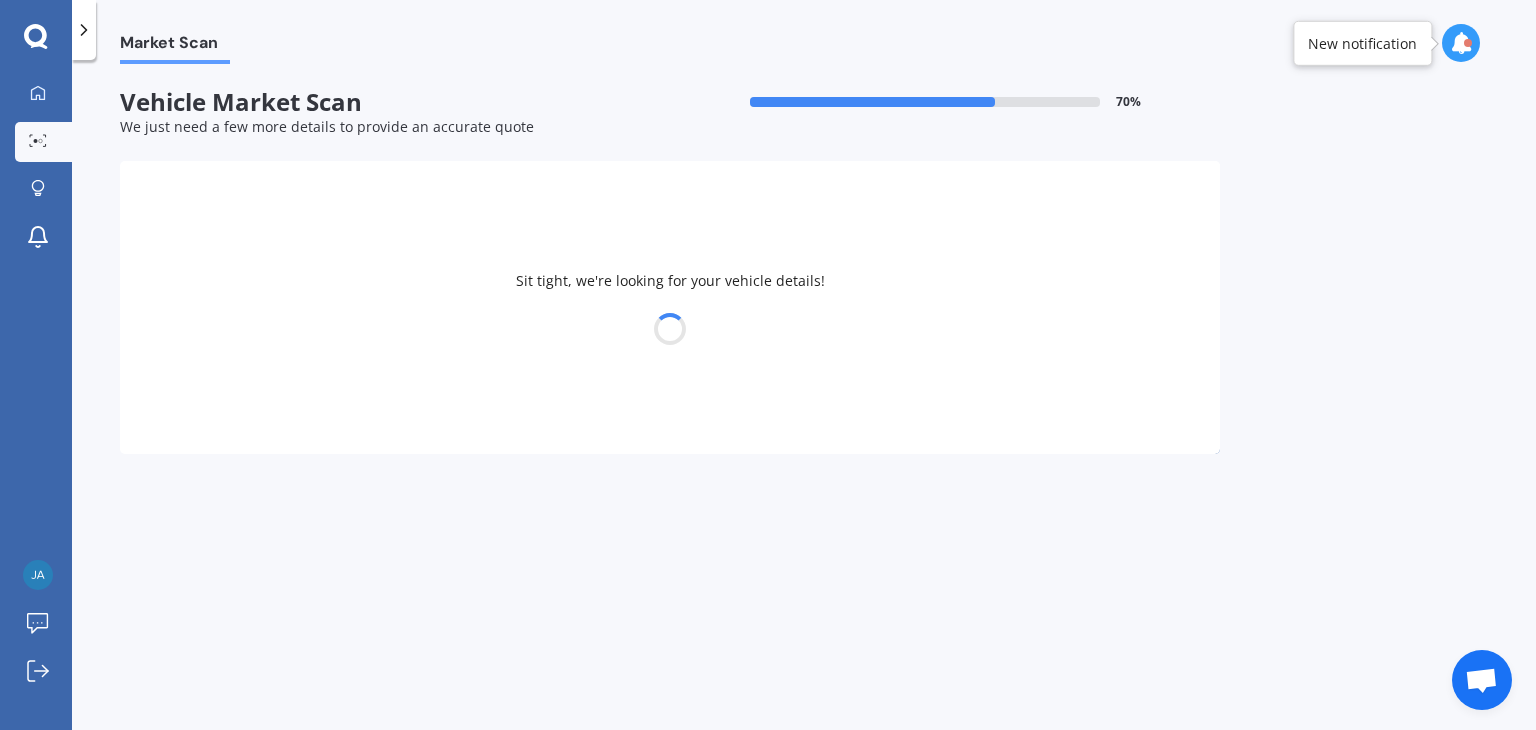 select on "VOLKSWAGEN" 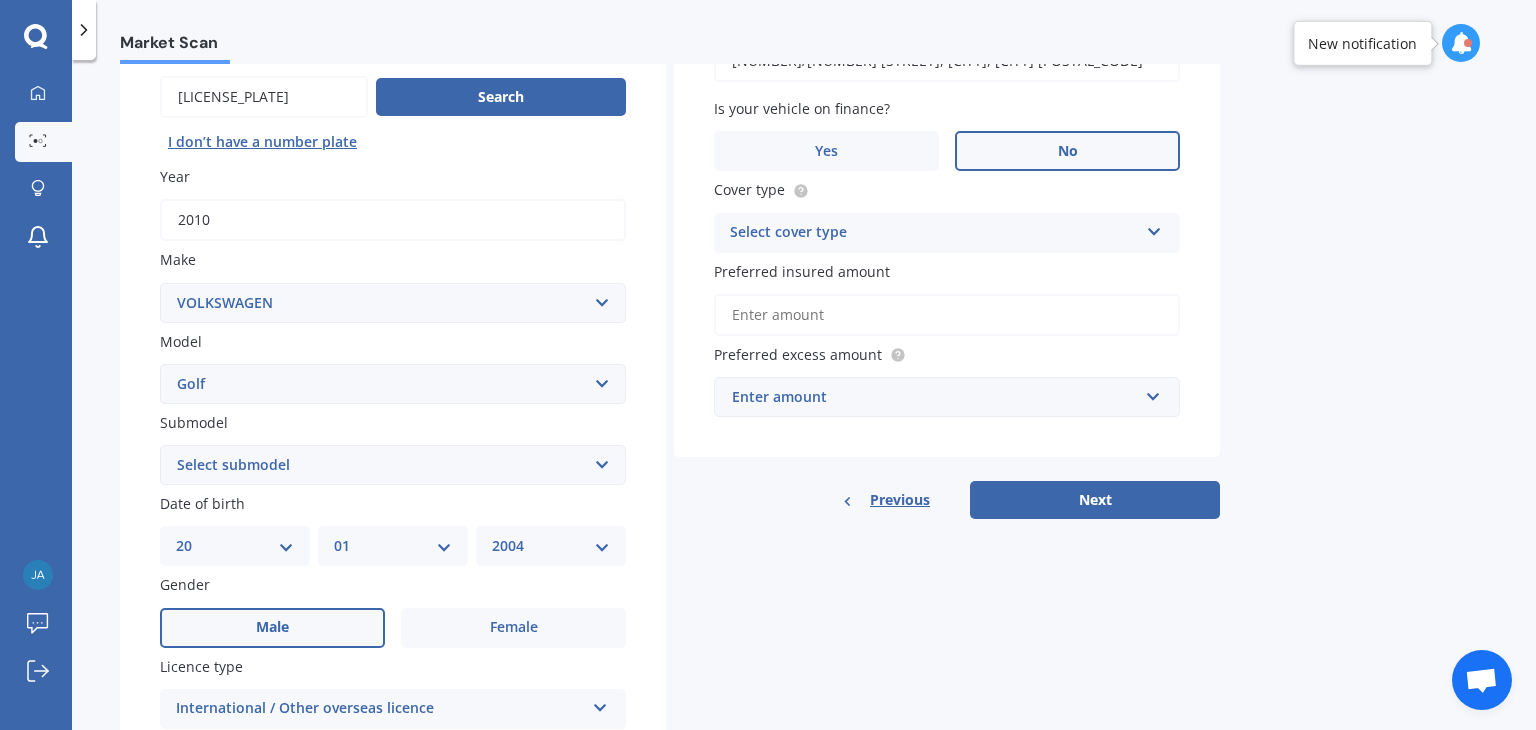 scroll, scrollTop: 200, scrollLeft: 0, axis: vertical 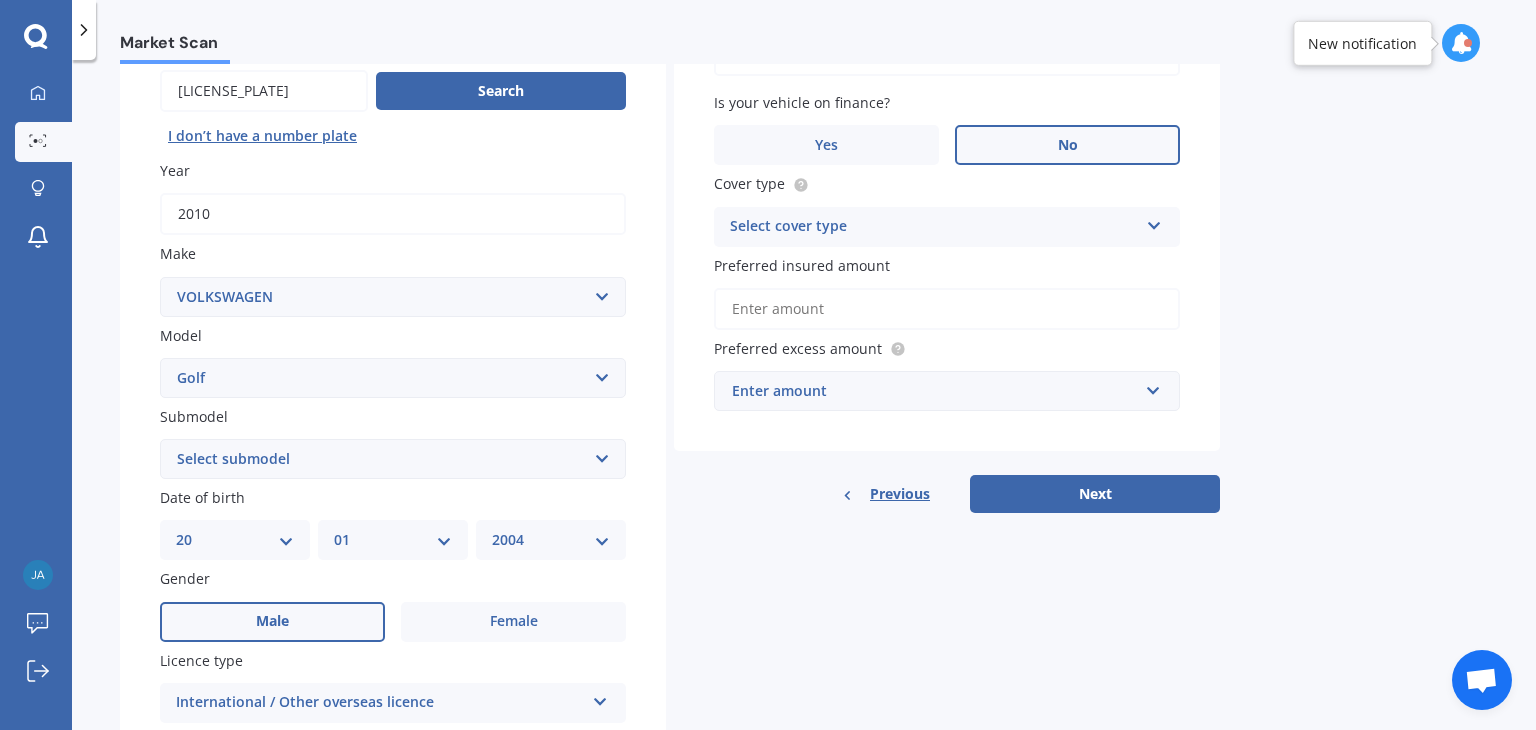 click on "Select cover type" at bounding box center [934, 227] 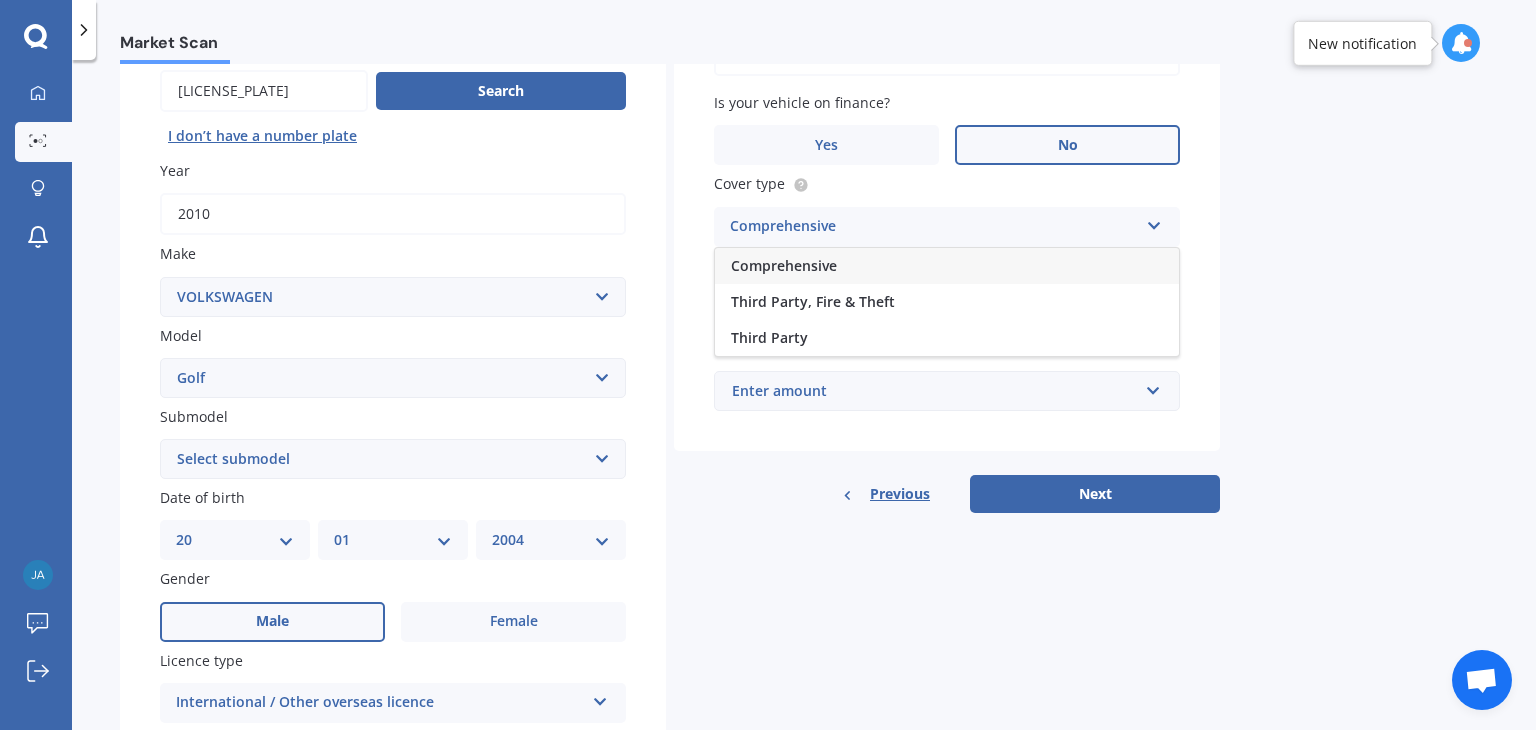 click on "Comprehensive" at bounding box center (947, 266) 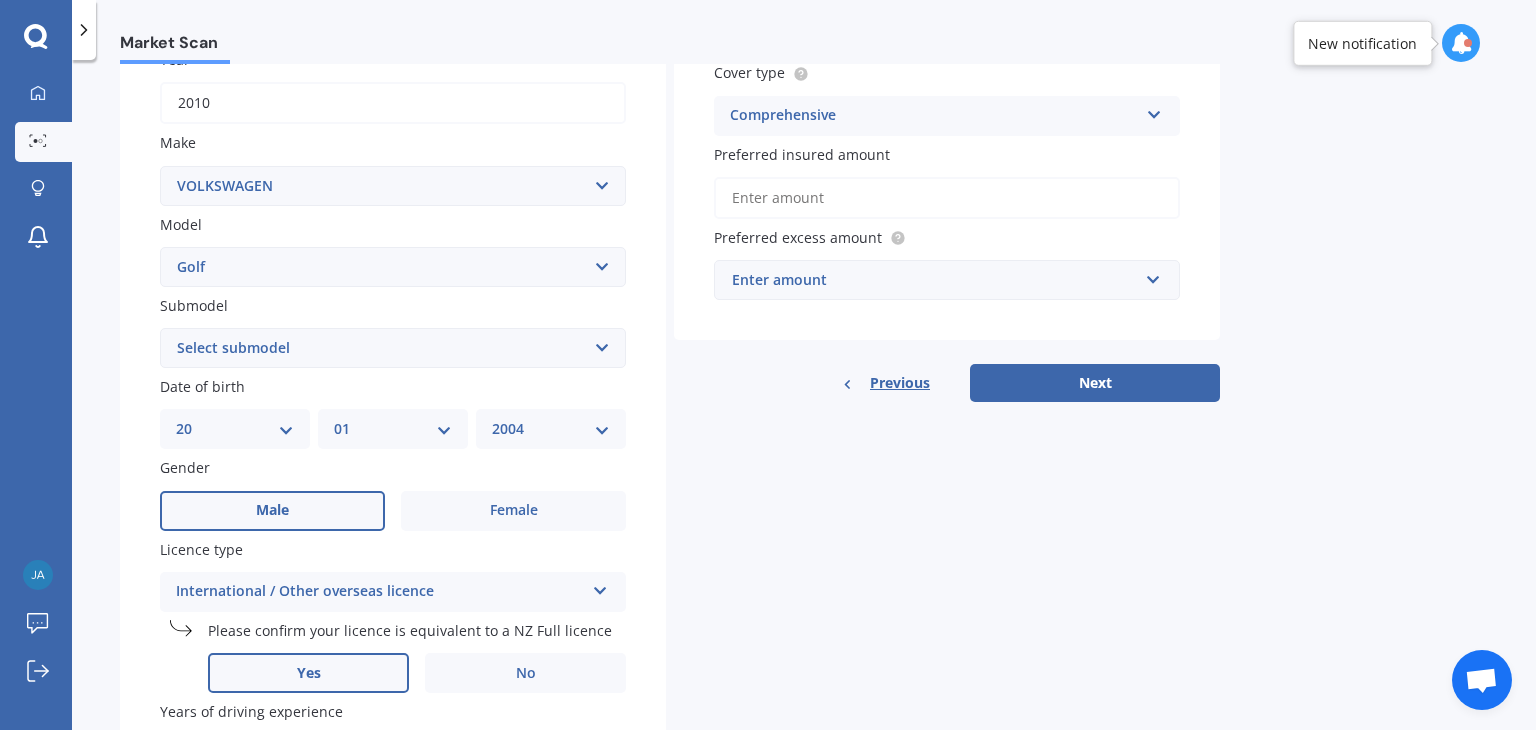 scroll, scrollTop: 301, scrollLeft: 0, axis: vertical 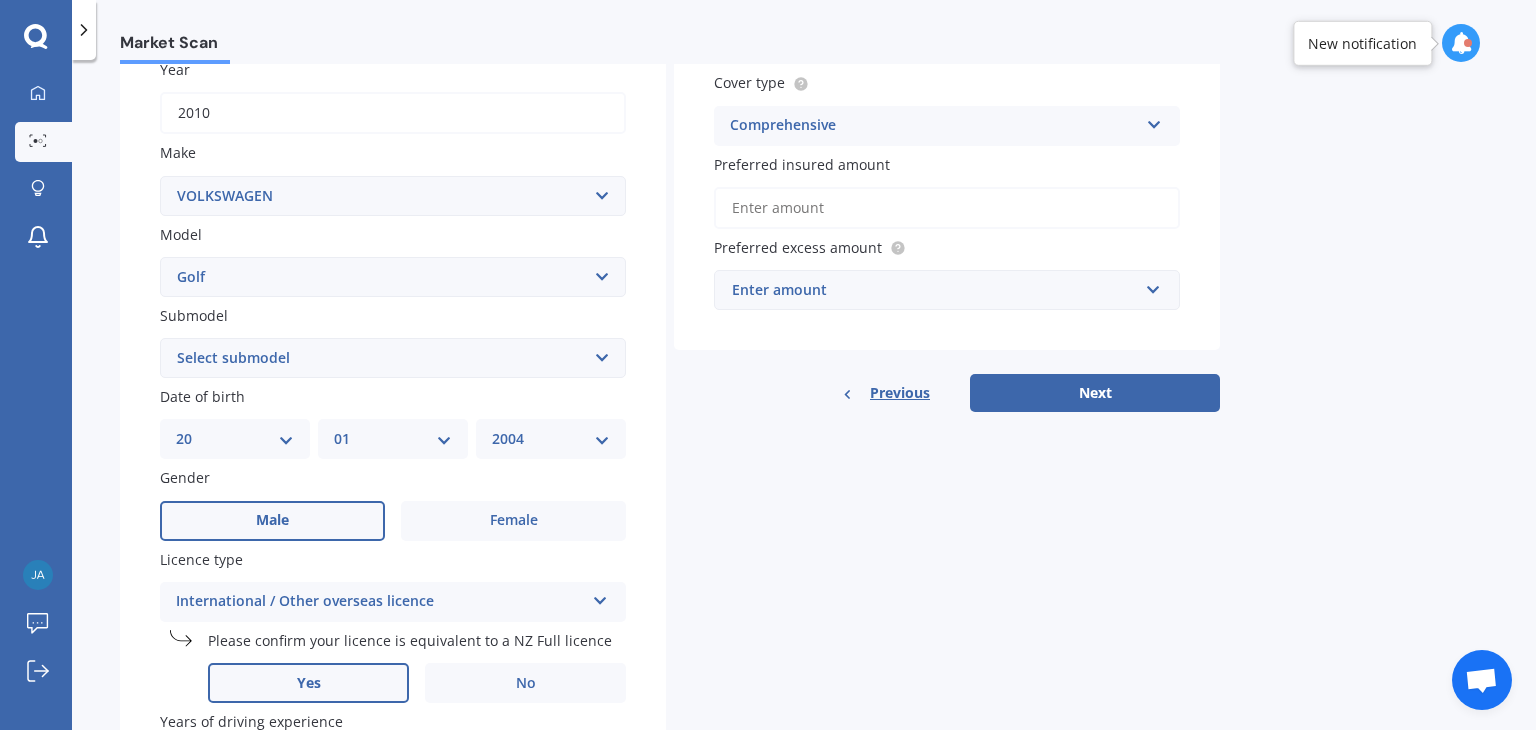 click on "Enter amount" at bounding box center (935, 290) 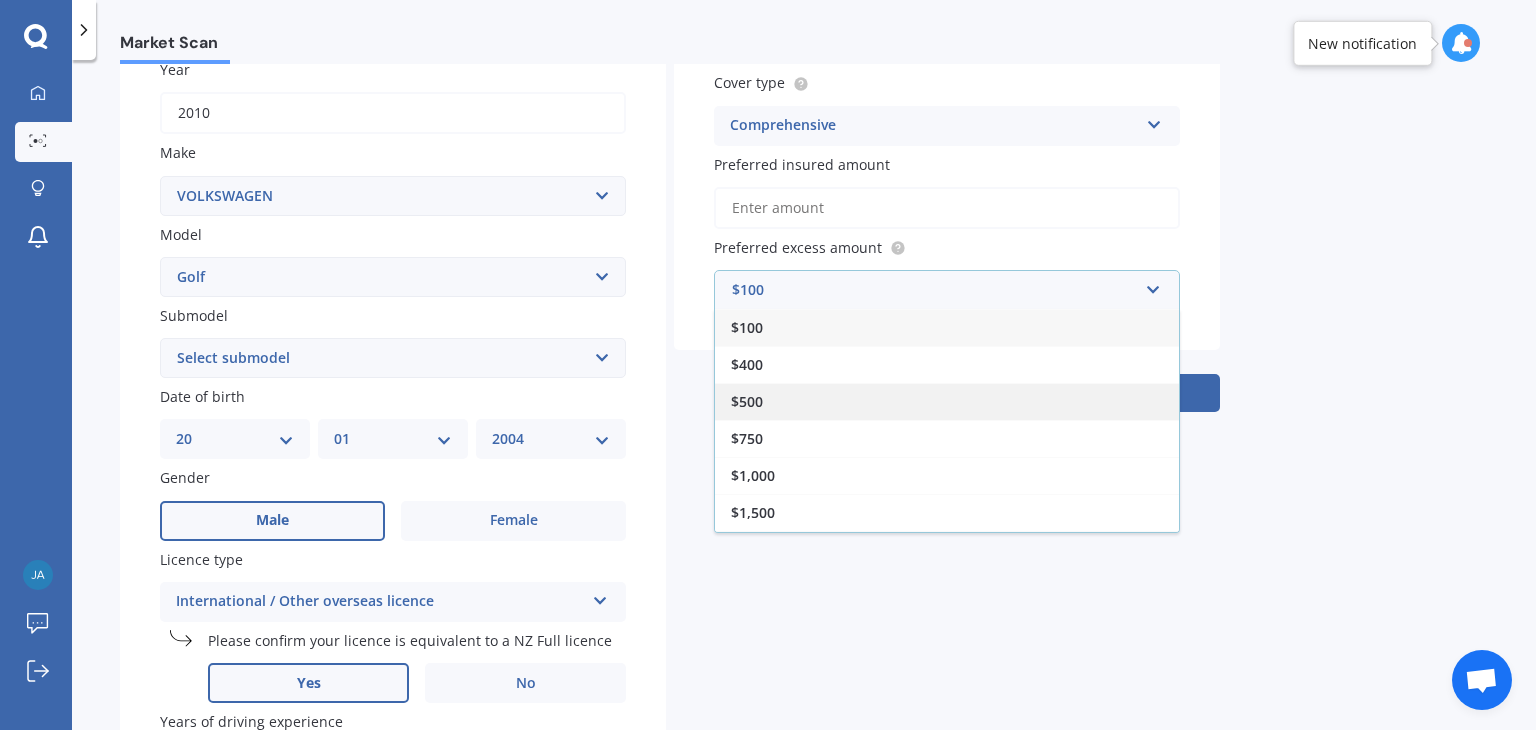 click on "$500" at bounding box center (947, 401) 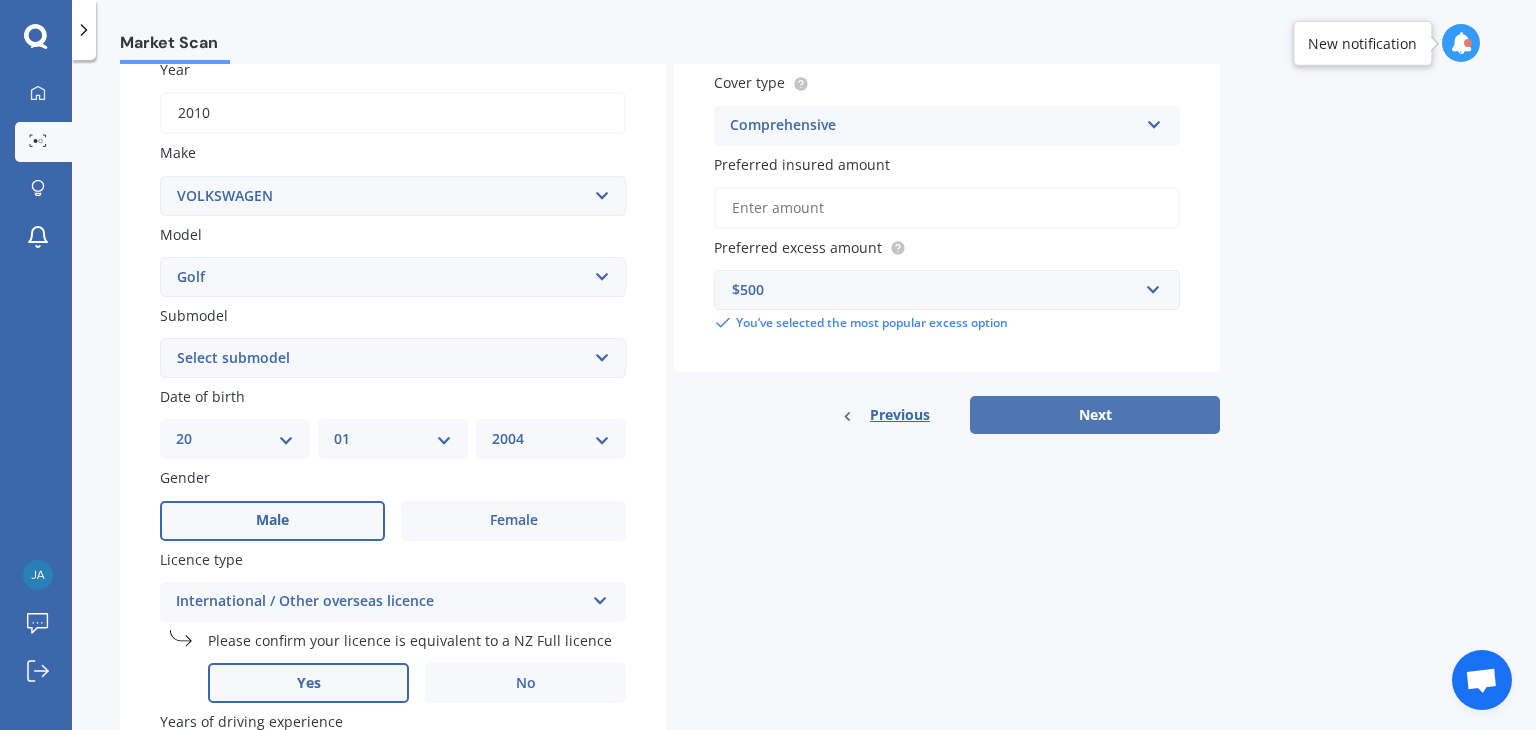 click on "Next" at bounding box center (1095, 415) 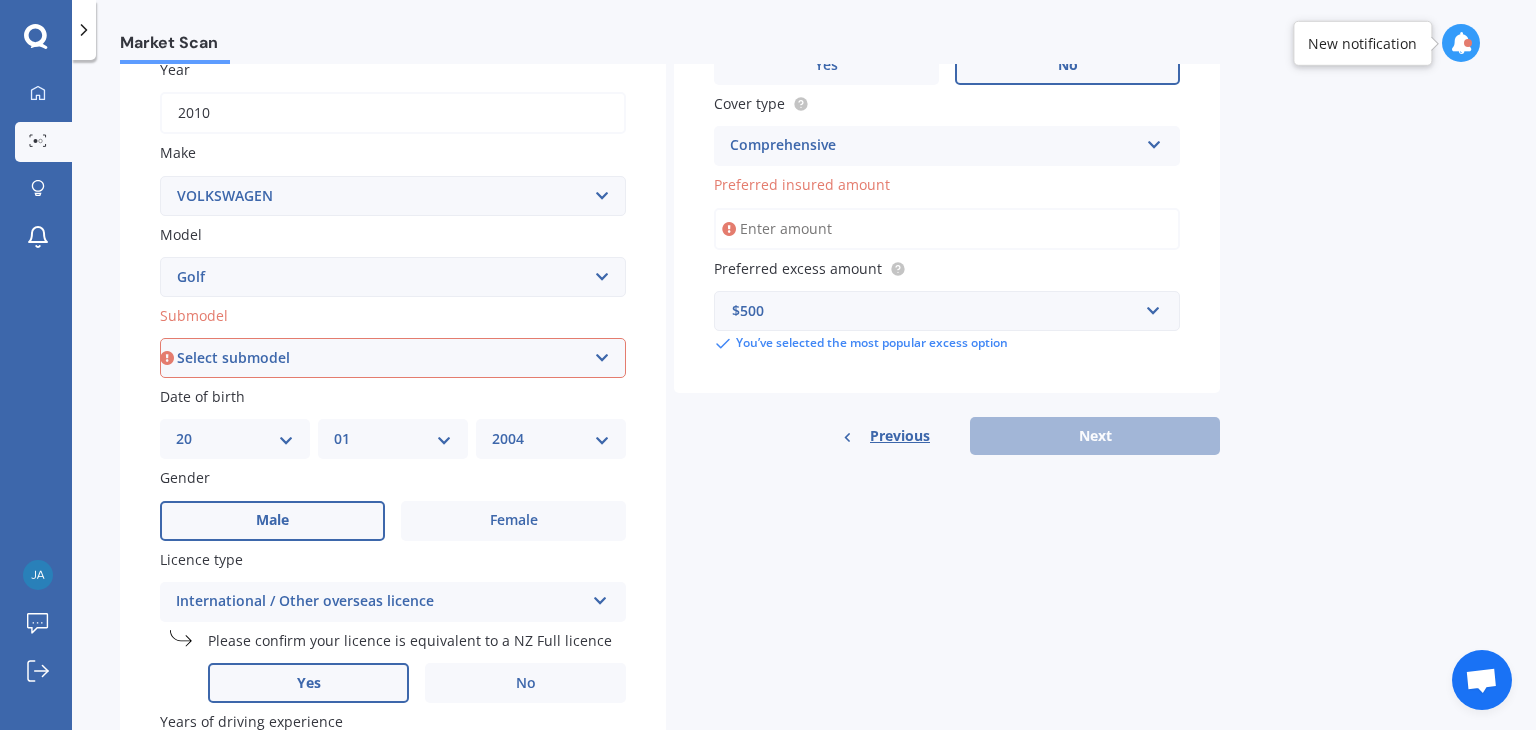 click on "Preferred insured amount" at bounding box center [947, 229] 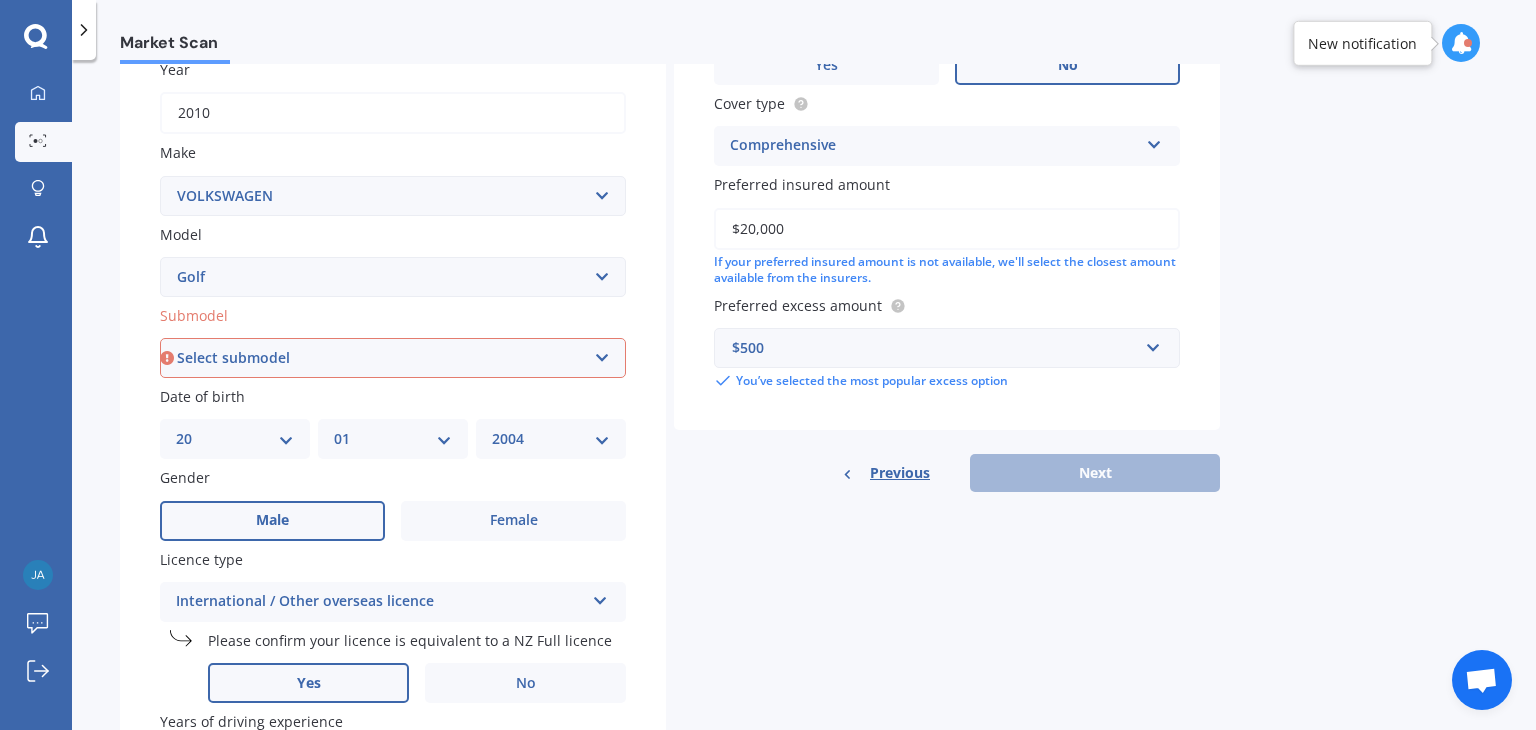 click on "Select submodel (All other) 1.4 GT TSI 1.4 TSI 1.6 1.6 FSI 1.6 TSI 1.8 1.9 TDI DSG 2.0 T GTI 2.0 TDI 4Motion 2.0 TDI 4Motion GT Sport 2.0 TDI DSG 2.0 TDI GT Sport 2.O 2.O FSI Cabriolet GT Turbo GTE Hybrid GTI Petrol Turbo 2WD GTI Turbo Hatchback 1.2T R R32 R32 turbo R36 TDI Comfortlinewagon 1.6 TSI 2.0L V5 V6 incl 4 Motion Variant 1.4 TSI" at bounding box center [393, 358] 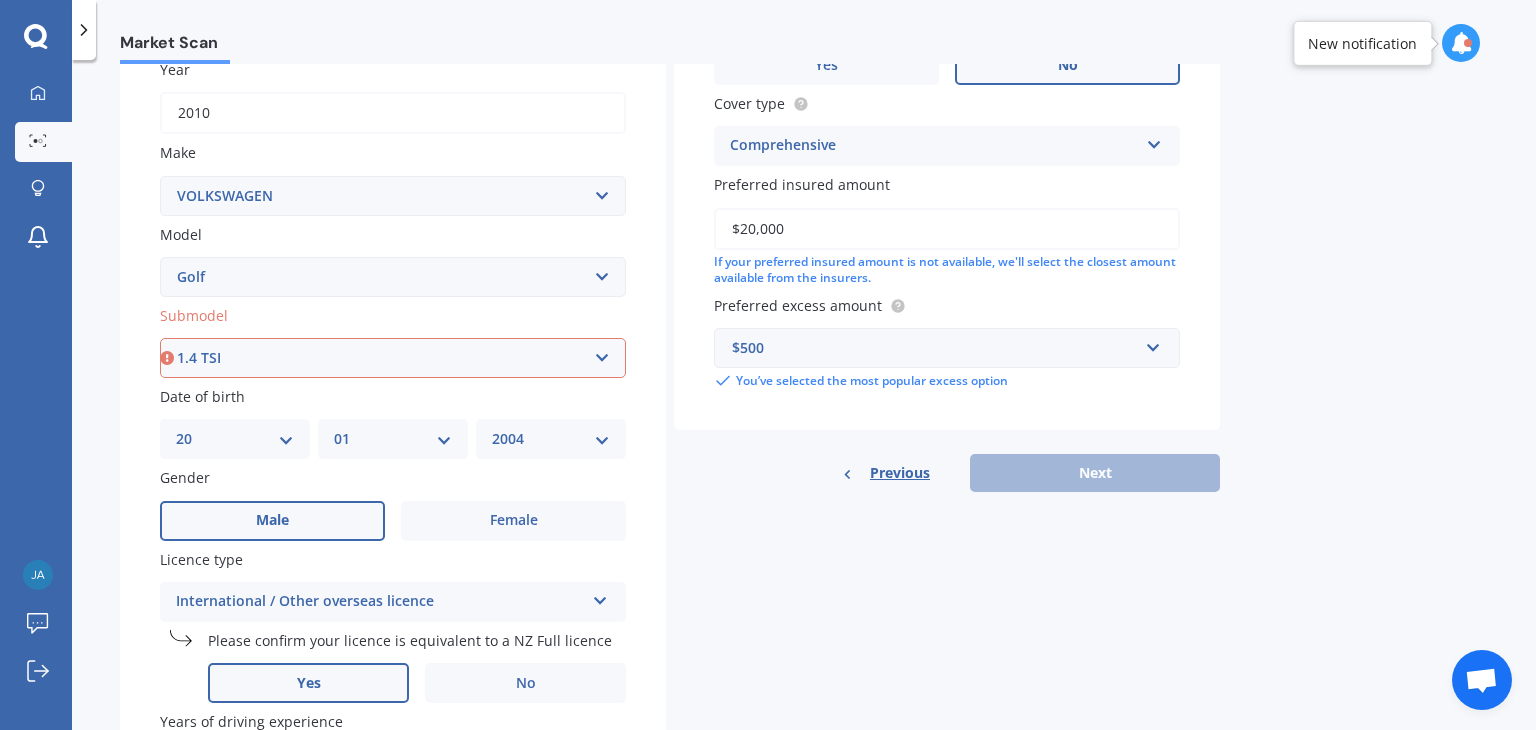click on "Select submodel (All other) 1.4 GT TSI 1.4 TSI 1.6 1.6 FSI 1.6 TSI 1.8 1.9 TDI DSG 2.0 T GTI 2.0 TDI 4Motion 2.0 TDI 4Motion GT Sport 2.0 TDI DSG 2.0 TDI GT Sport 2.O 2.O FSI Cabriolet GT Turbo GTE Hybrid GTI Petrol Turbo 2WD GTI Turbo Hatchback 1.2T R R32 R32 turbo R36 TDI Comfortlinewagon 1.6 TSI 2.0L V5 V6 incl 4 Motion Variant 1.4 TSI" at bounding box center (393, 358) 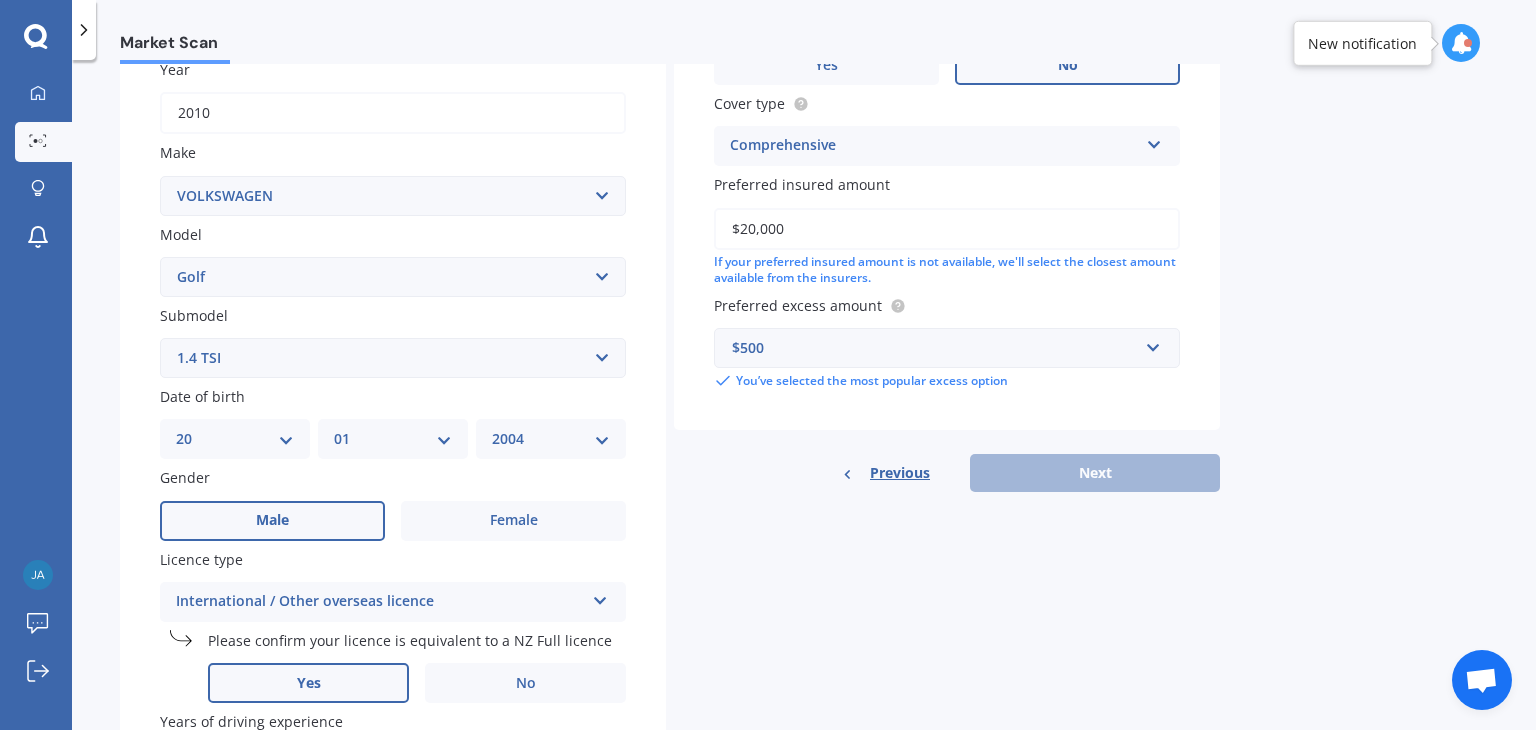 scroll, scrollTop: 136, scrollLeft: 0, axis: vertical 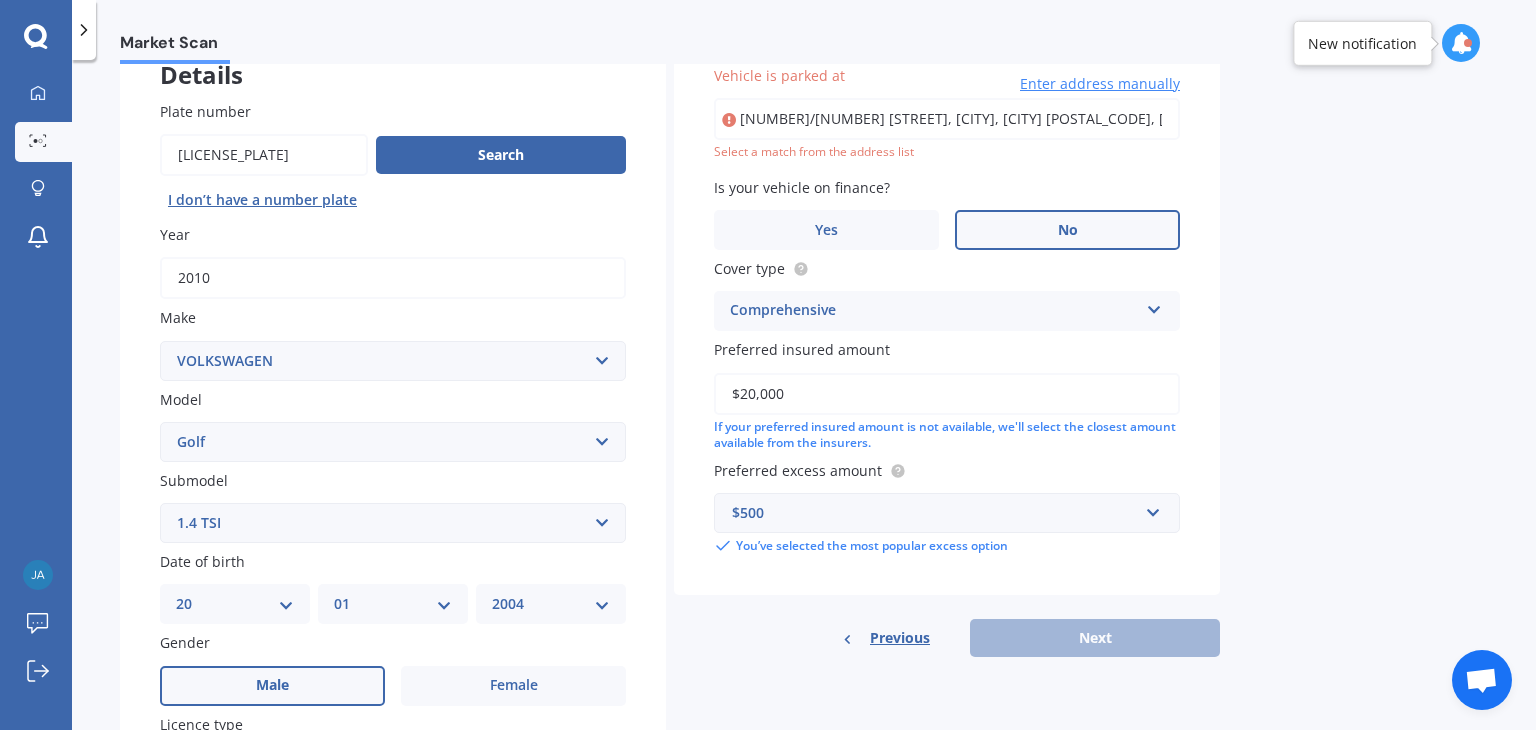 type on "[NUMBER]/[NUMBER] [STREET], [CITY], [CITY] [POSTAL_CODE]" 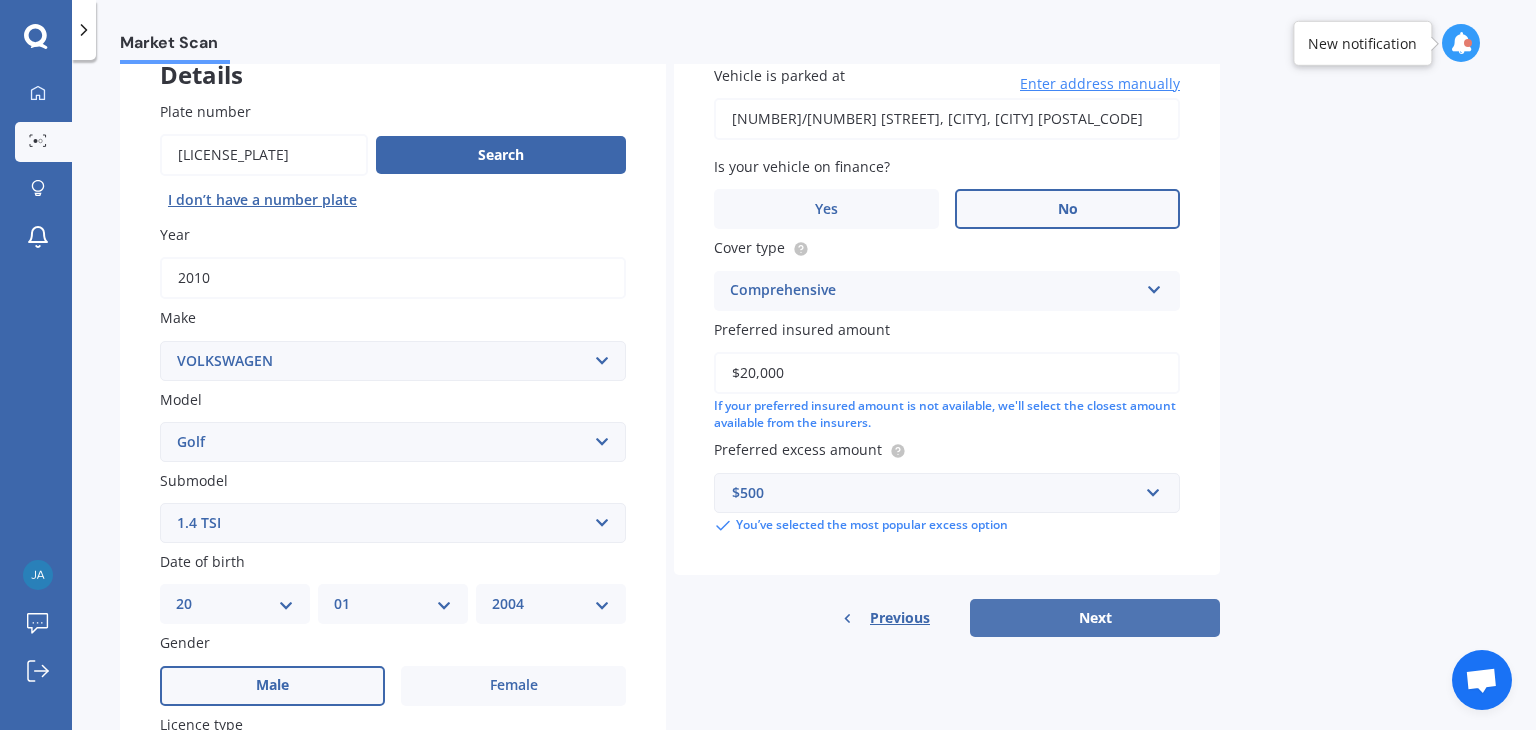 click on "Next" at bounding box center (1095, 618) 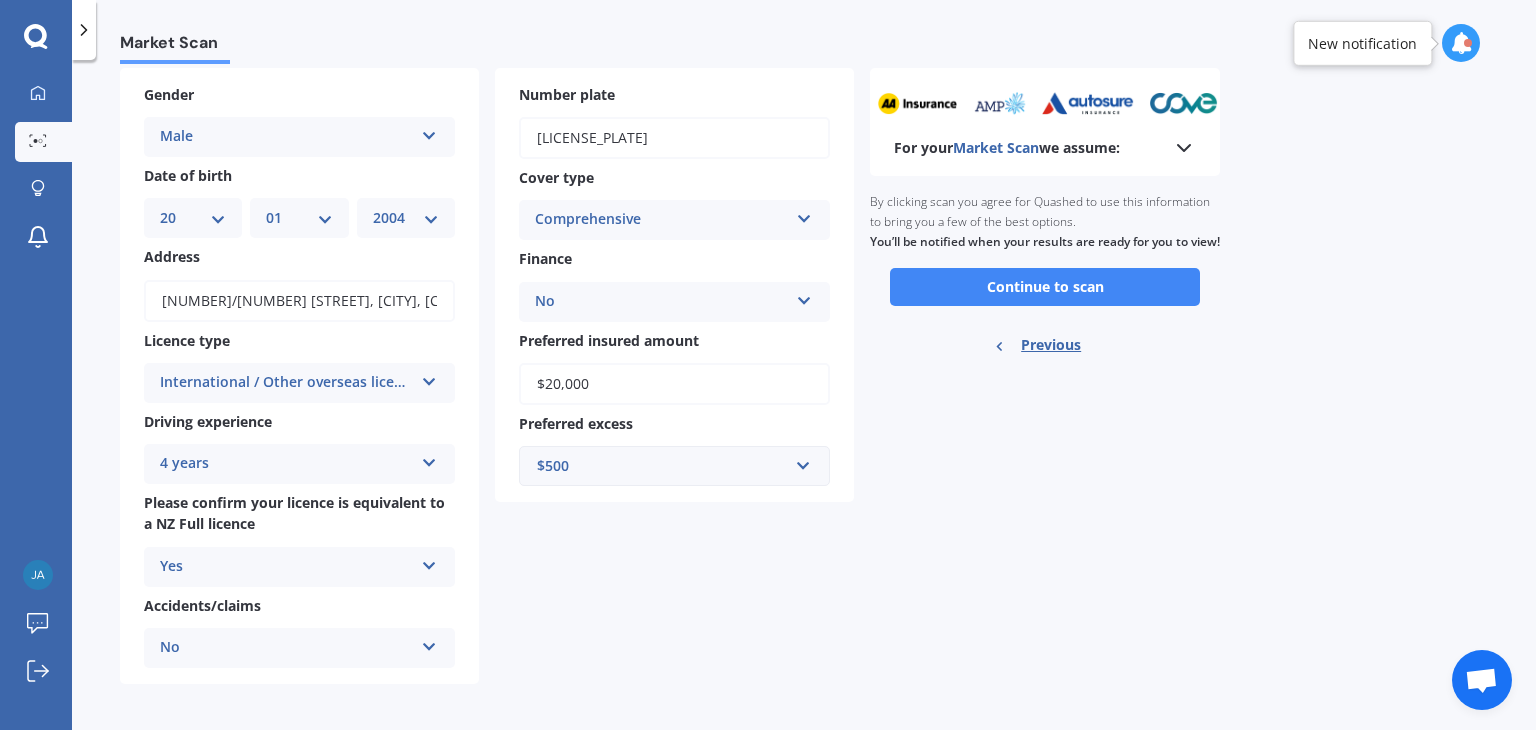 scroll, scrollTop: 0, scrollLeft: 0, axis: both 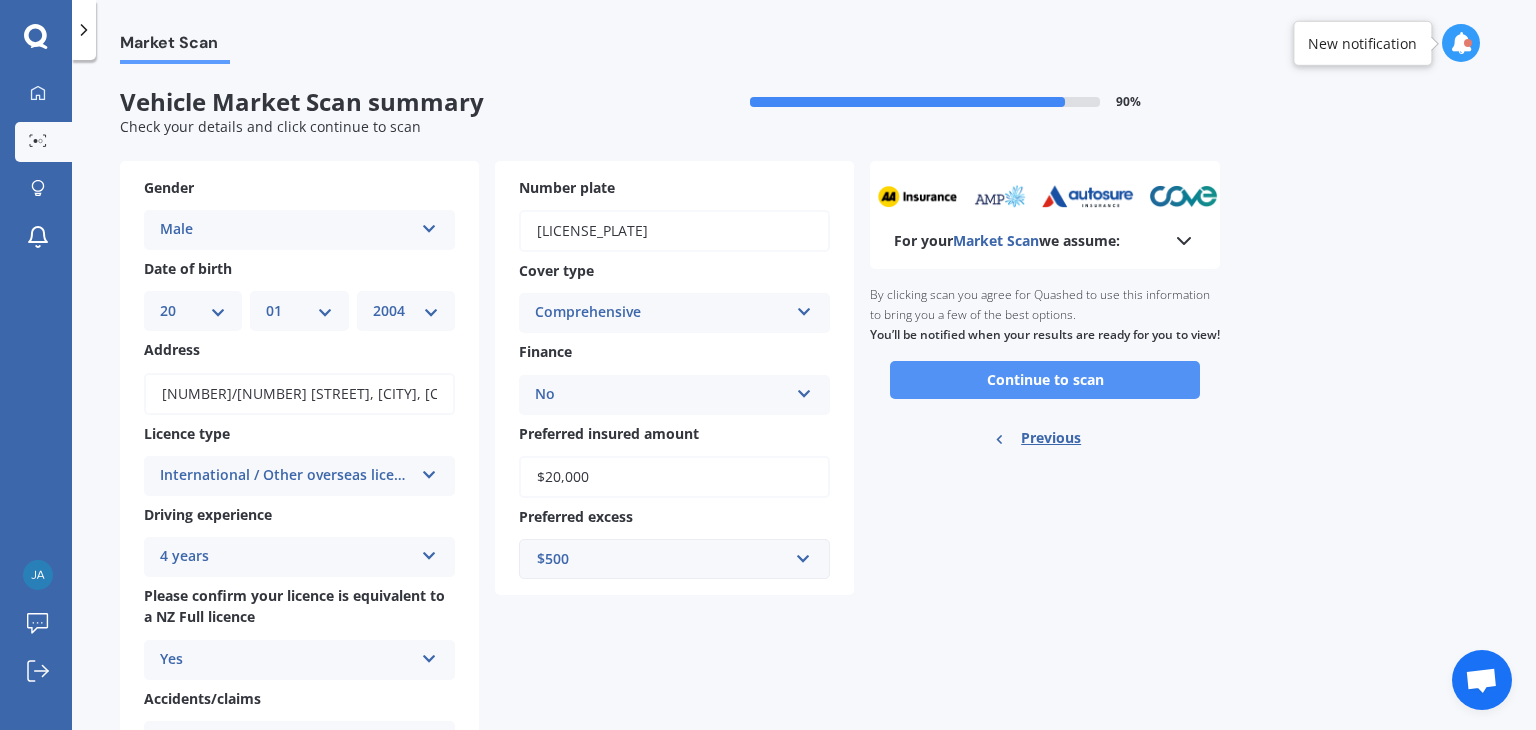 click on "Continue to scan" at bounding box center [1045, 380] 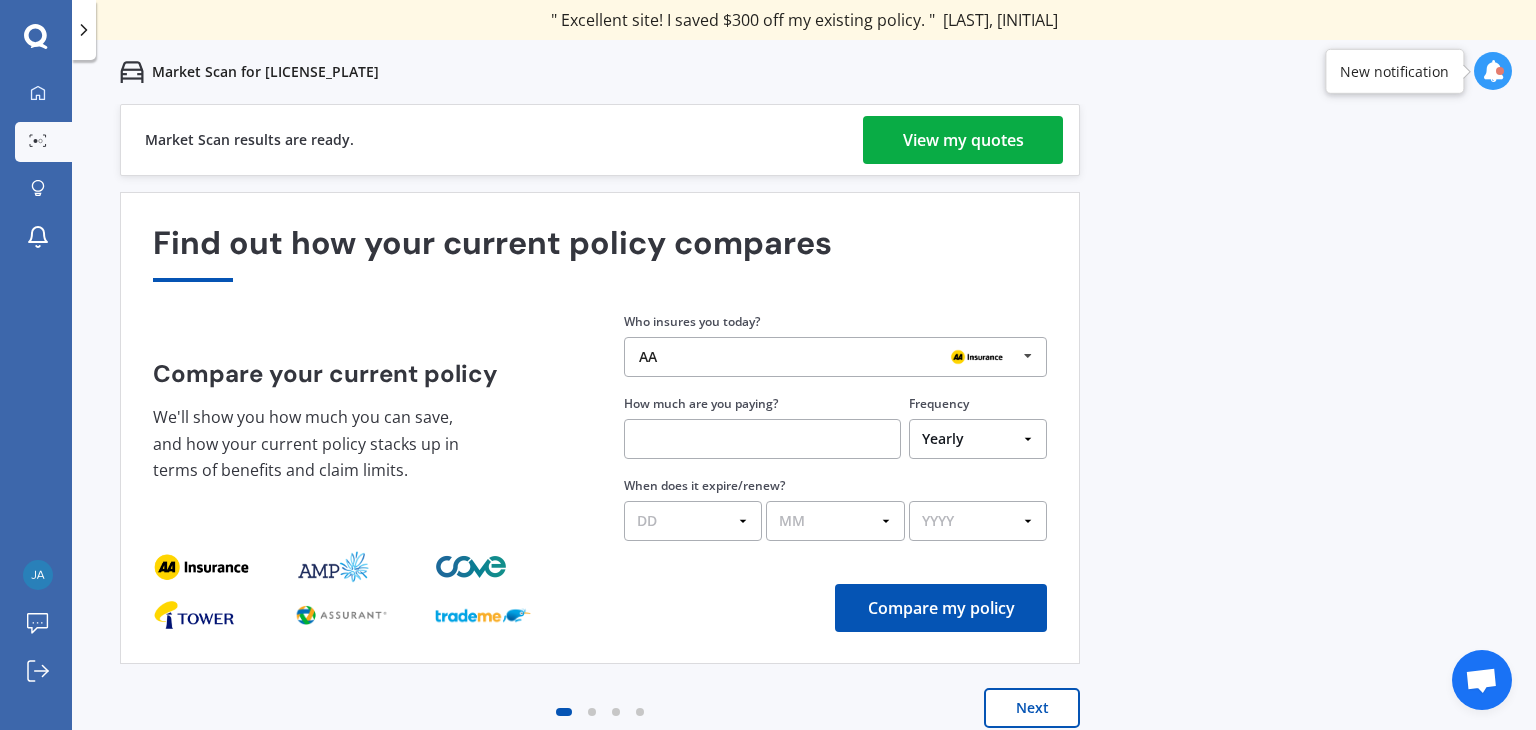 click on "View my quotes" at bounding box center (963, 140) 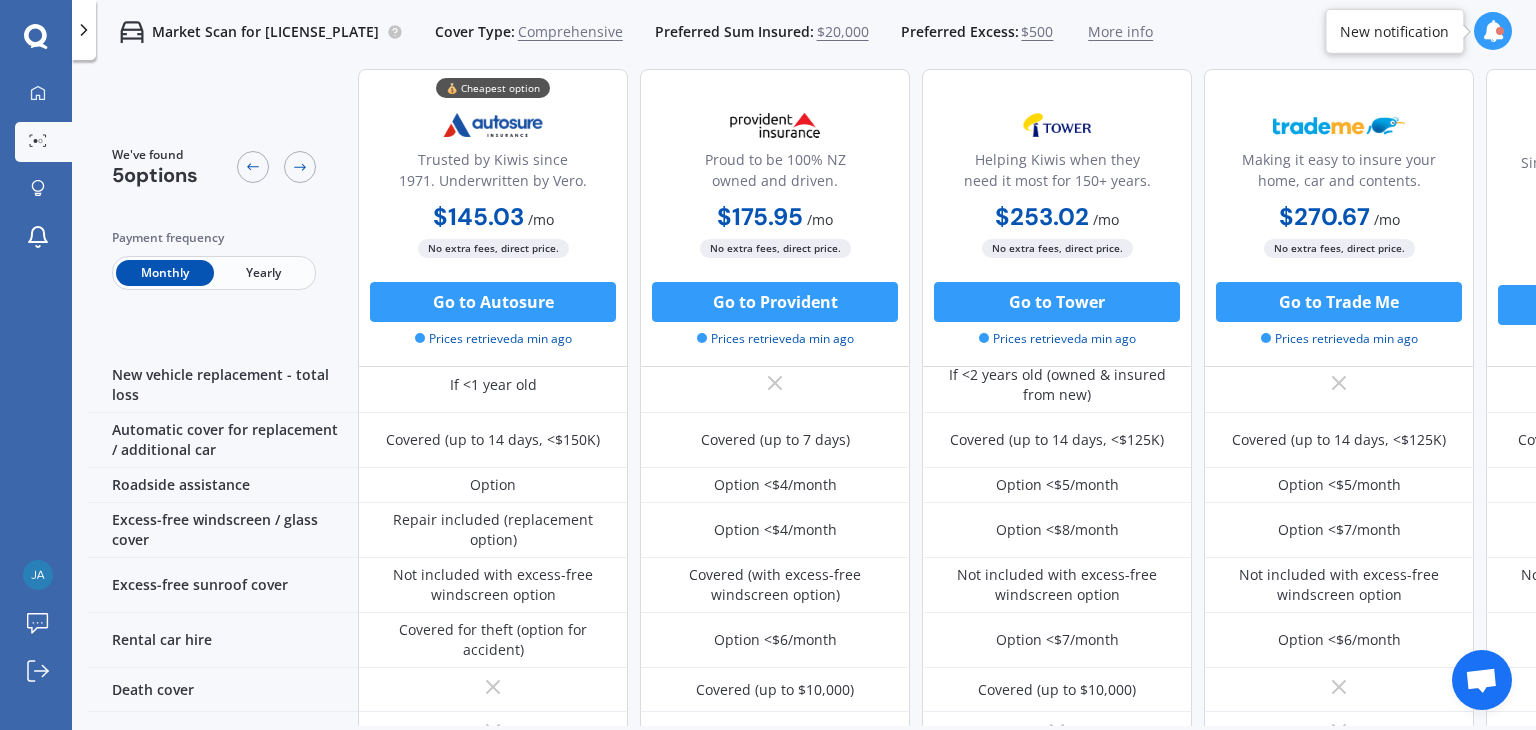 scroll, scrollTop: 645, scrollLeft: 0, axis: vertical 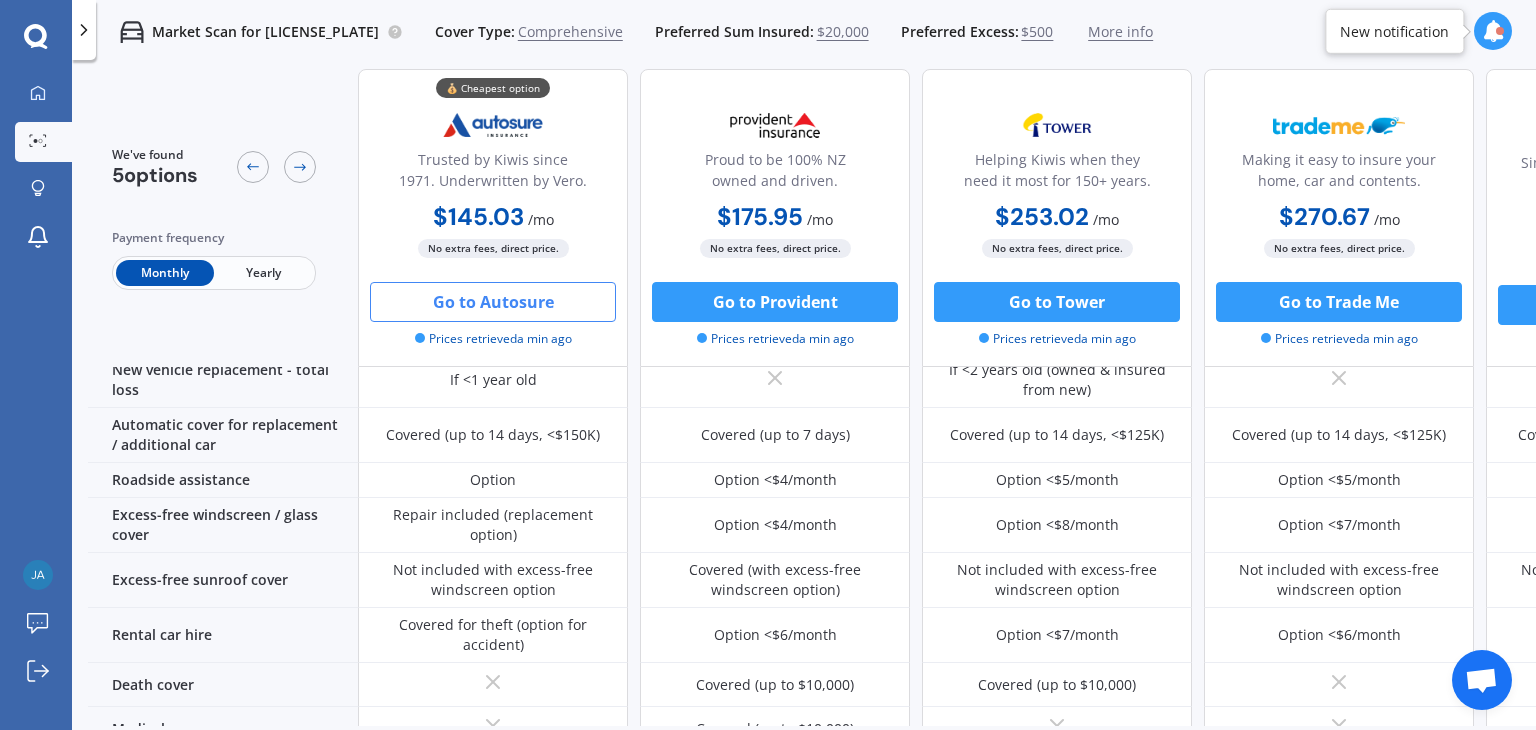 click on "Go to Autosure" at bounding box center (493, 302) 